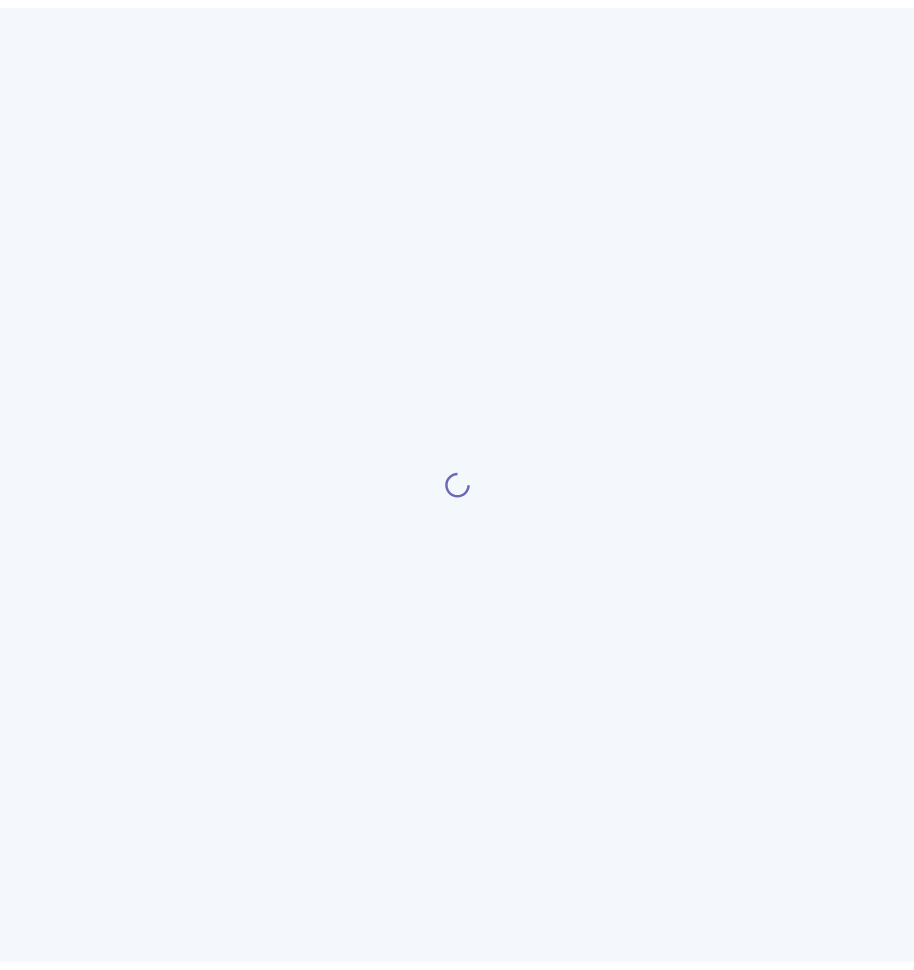 scroll, scrollTop: 0, scrollLeft: 0, axis: both 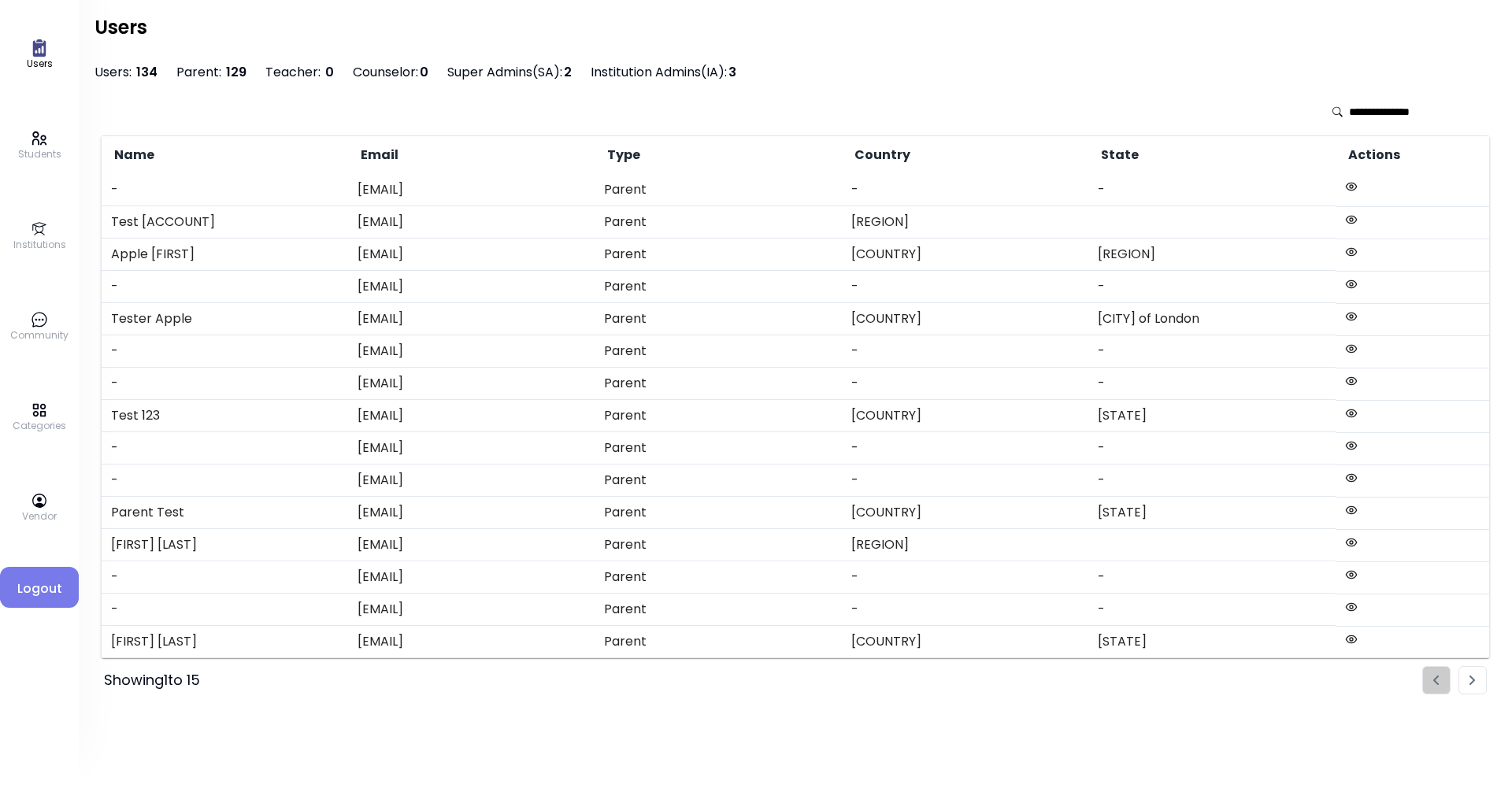 drag, startPoint x: 541, startPoint y: 639, endPoint x: 383, endPoint y: 313, distance: 362.27062 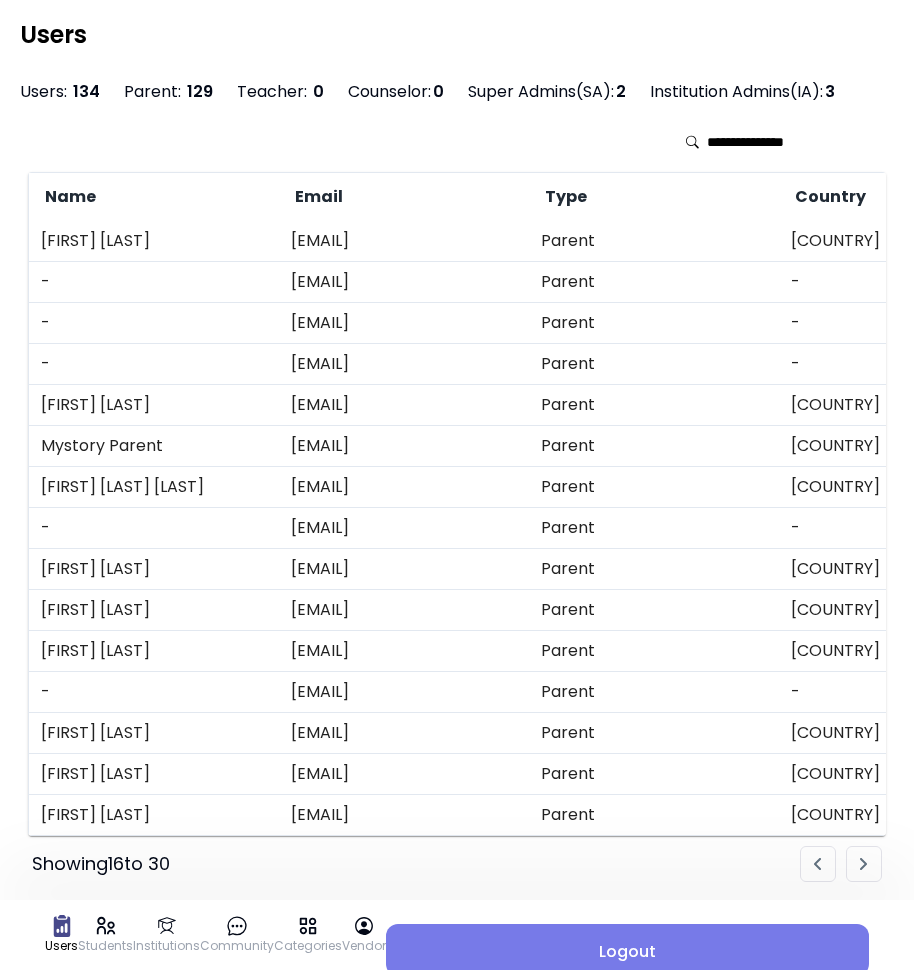 click on "[EMAIL]" at bounding box center [404, 241] 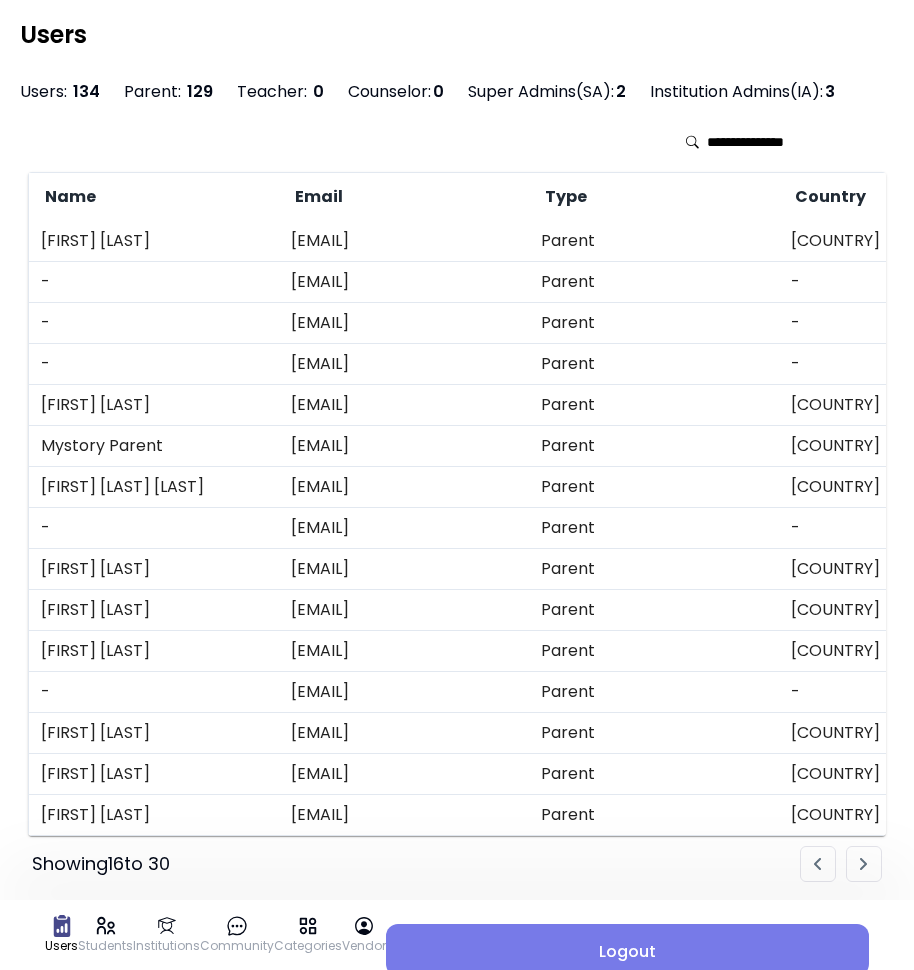 click on "[EMAIL]" at bounding box center (404, 282) 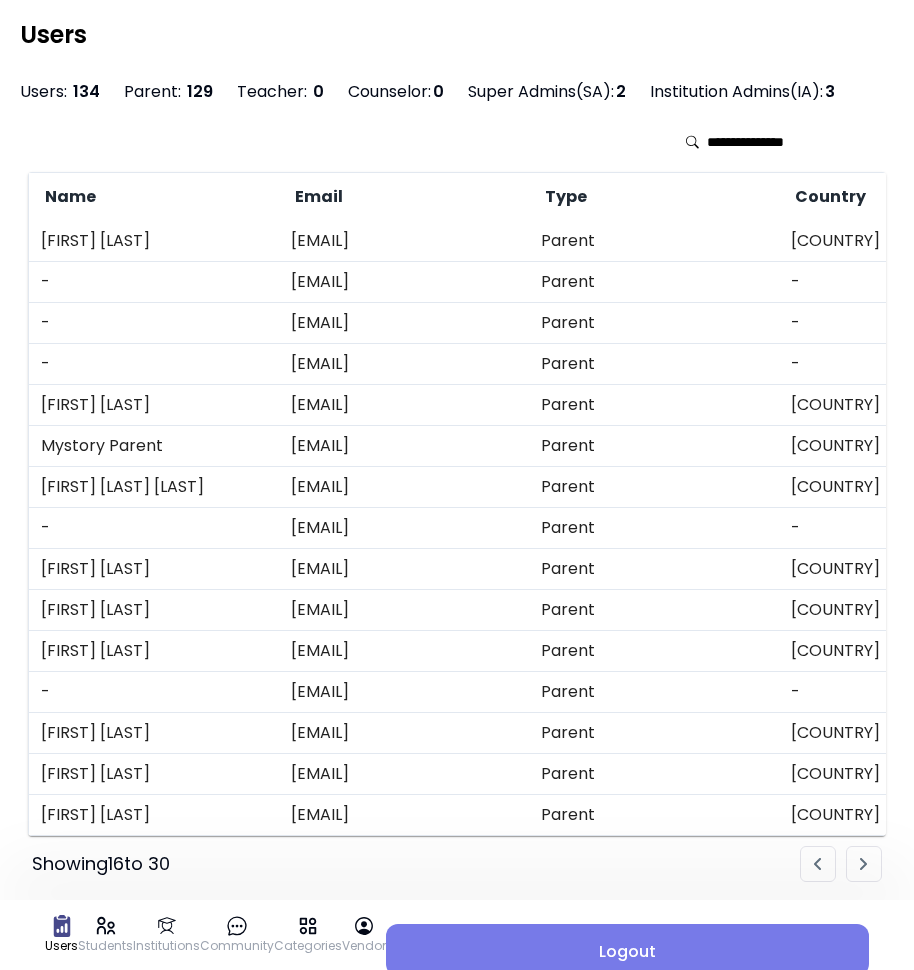 drag, startPoint x: 309, startPoint y: 285, endPoint x: 367, endPoint y: 349, distance: 86.37129 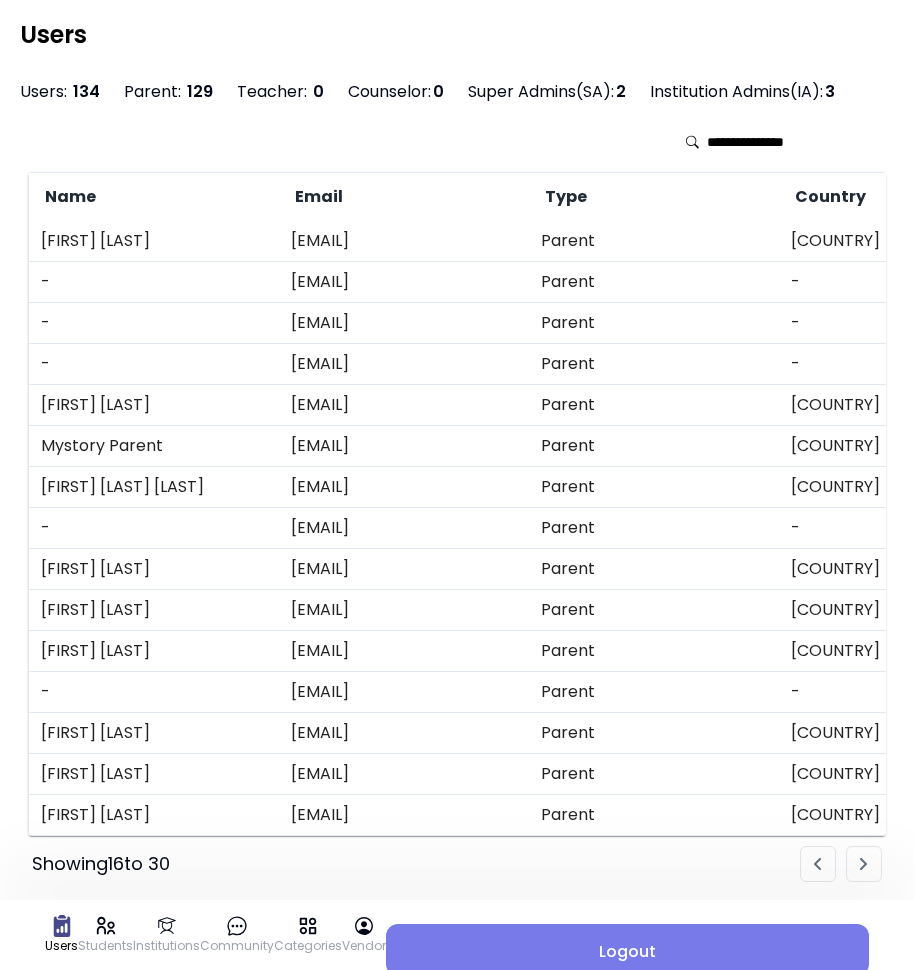 click on "[FIRST] [LAST] Parent [COUNTRY] [STATE] - [EMAIL] Parent - - - [EMAIL] Parent - - - [FIRST] [LAST] Parent [COUNTRY] [STATE] - [EMAIL] Parent - - [FIRST] [LAST] Parent [COUNTRY] [STATE] [FIRST] [LAST] Parent [COUNTRY] [STATE] - [FIRST] [LAST] Parent [COUNTRY] [STATE]" at bounding box center [732, 528] 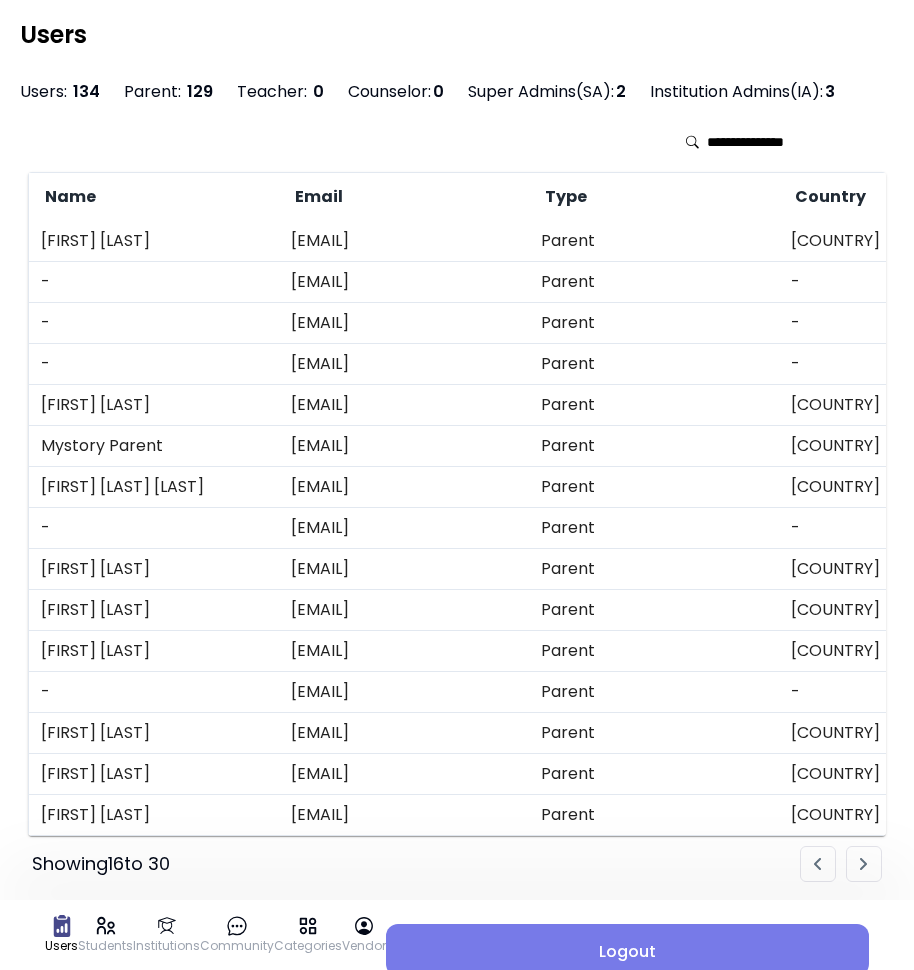 click on "[EMAIL]" at bounding box center [404, 364] 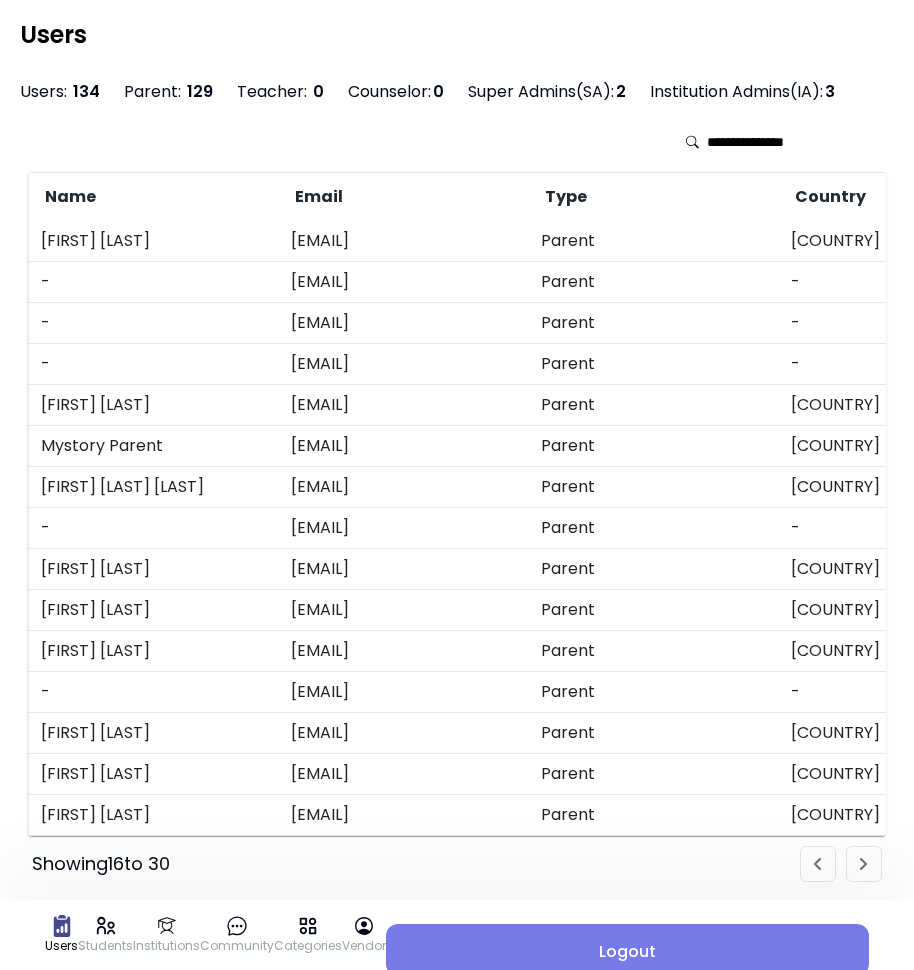 drag, startPoint x: 492, startPoint y: 494, endPoint x: 502, endPoint y: 495, distance: 10.049875 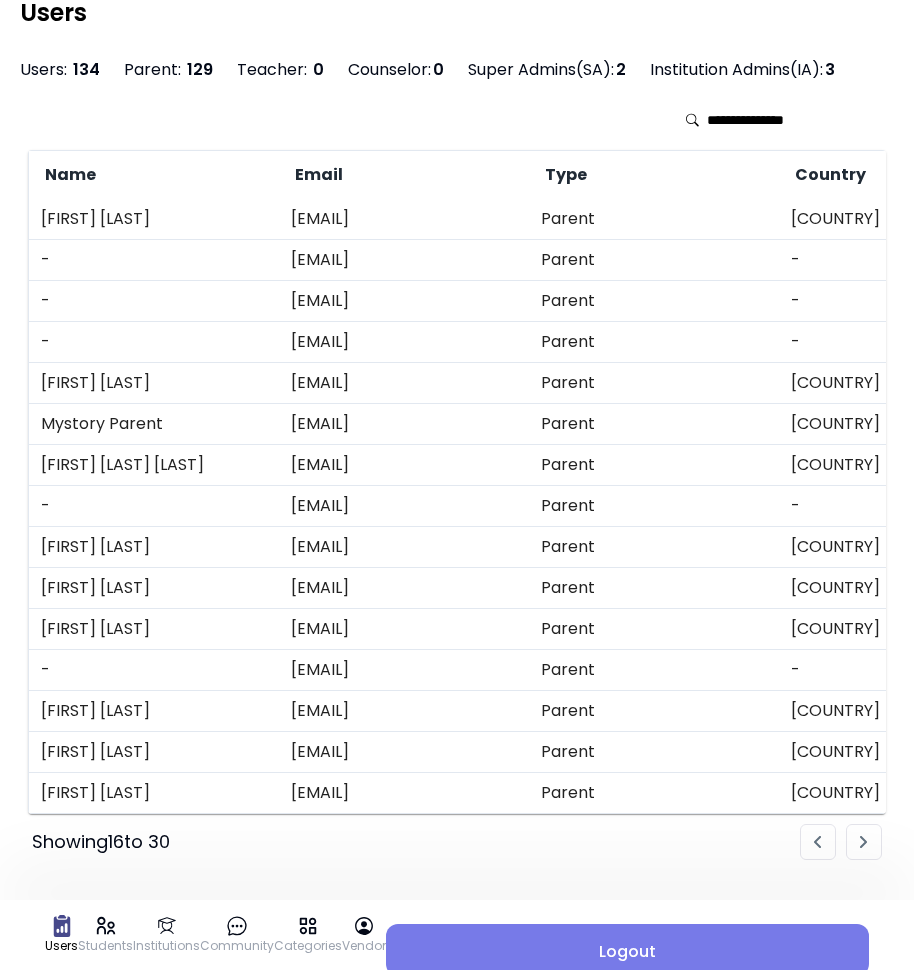 scroll, scrollTop: 61, scrollLeft: 0, axis: vertical 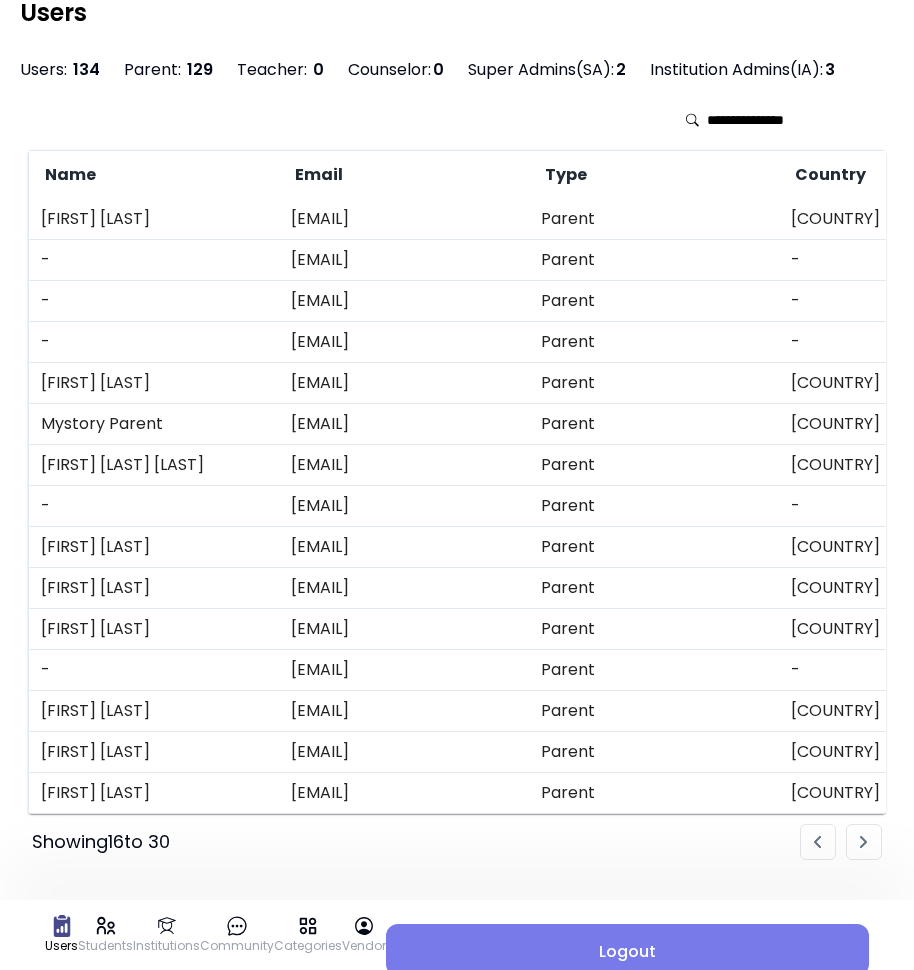 click on "[EMAIL]" at bounding box center [404, 711] 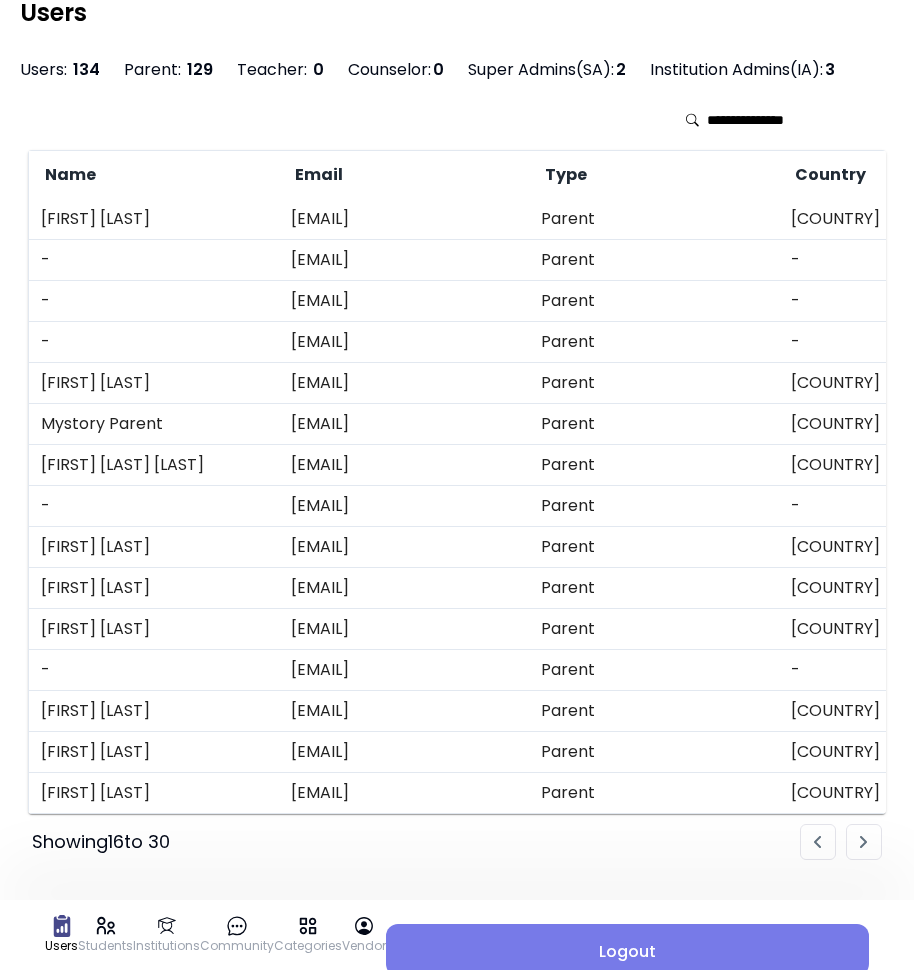 drag, startPoint x: 514, startPoint y: 692, endPoint x: 291, endPoint y: 692, distance: 223 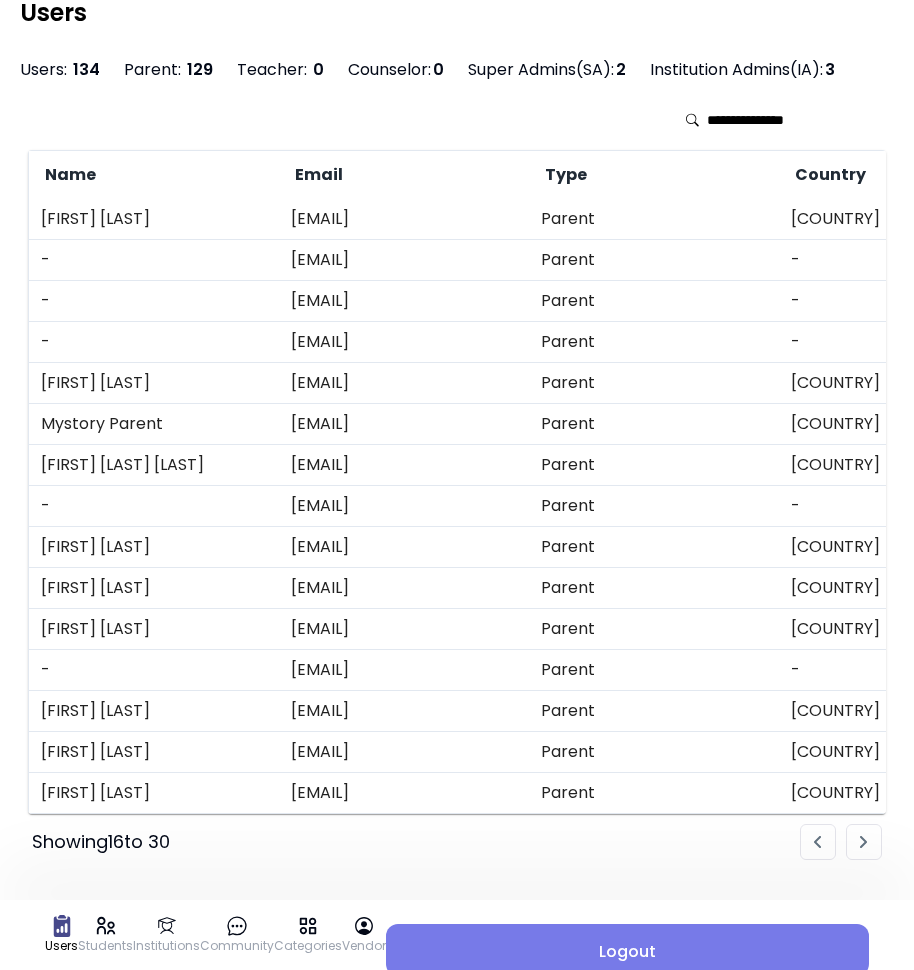 click on "[EMAIL]" at bounding box center [404, 465] 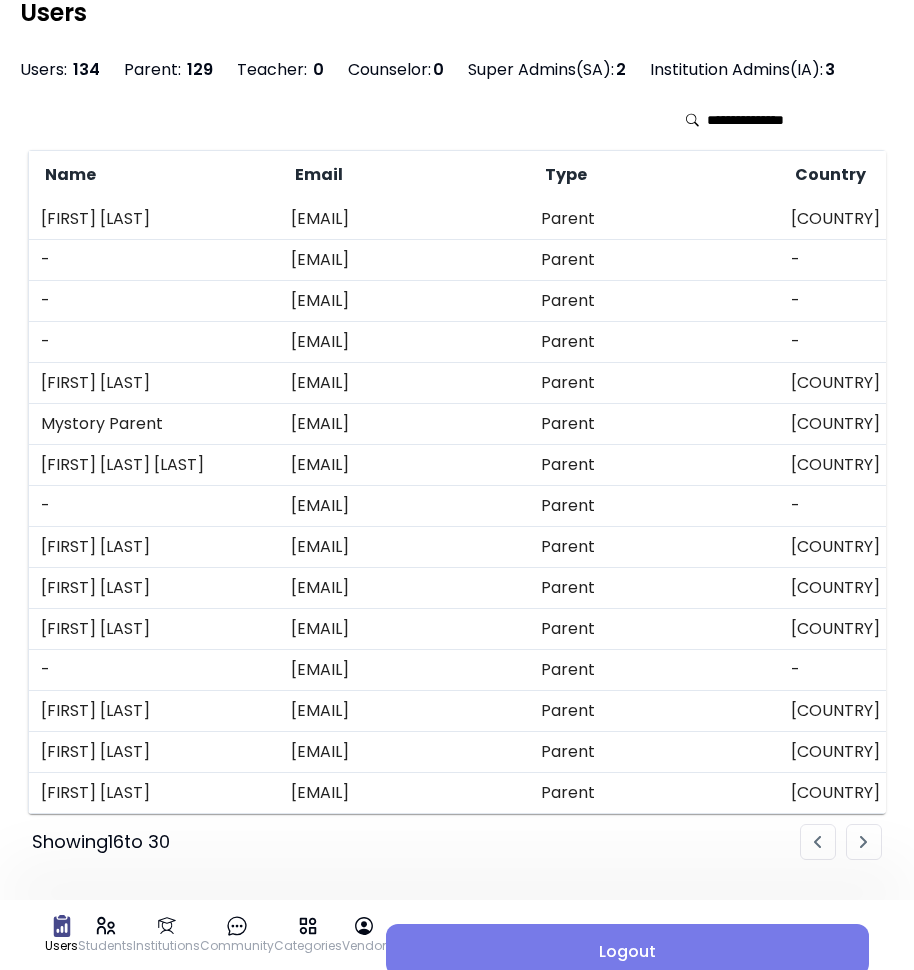 click at bounding box center [864, 842] 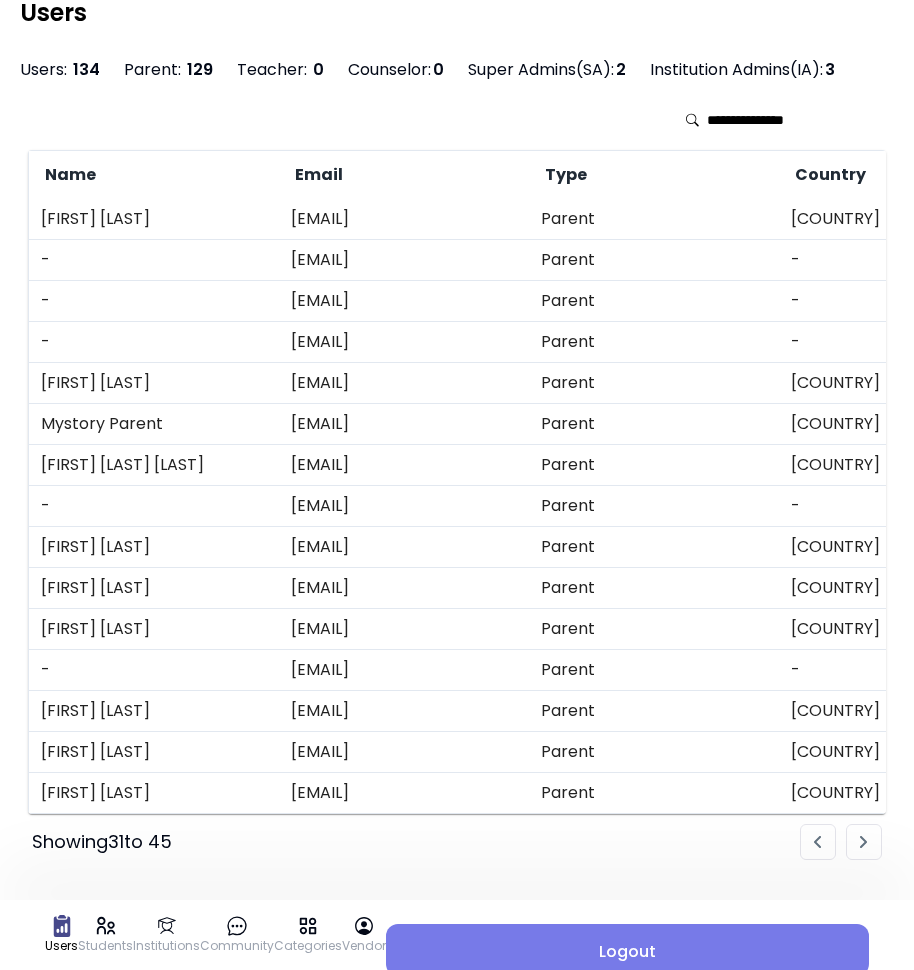 scroll, scrollTop: 37, scrollLeft: 0, axis: vertical 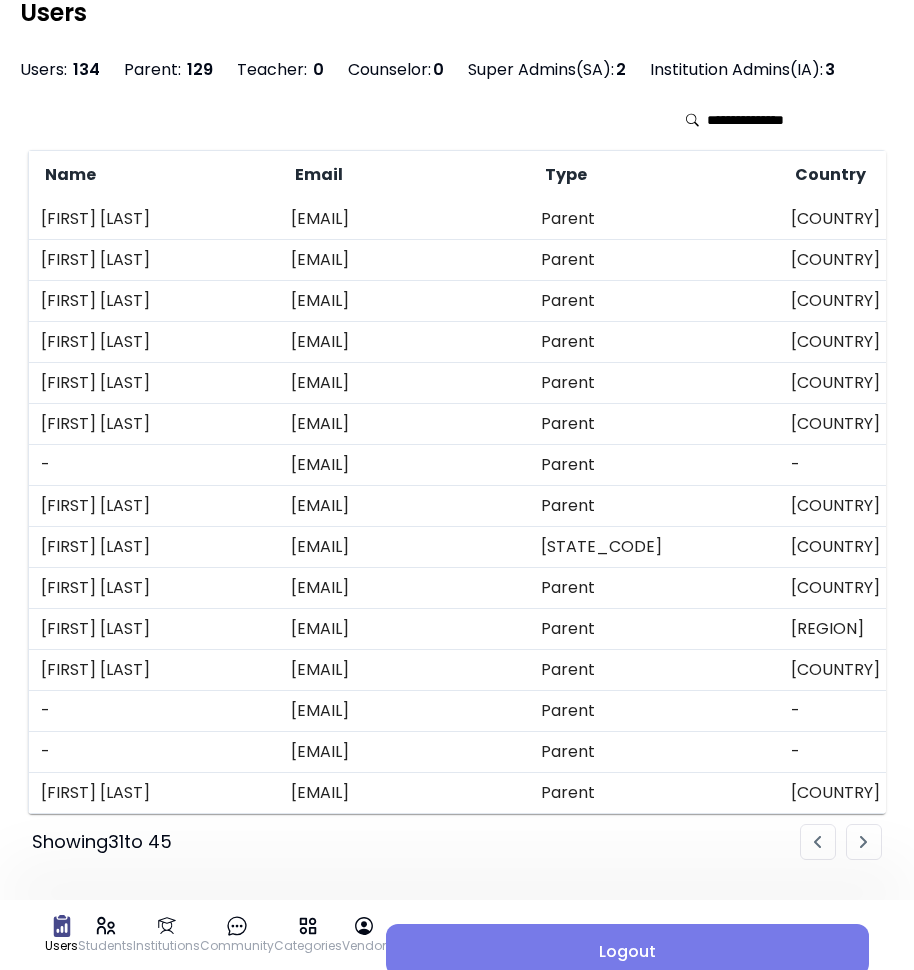 drag, startPoint x: 508, startPoint y: 206, endPoint x: 279, endPoint y: 212, distance: 229.07858 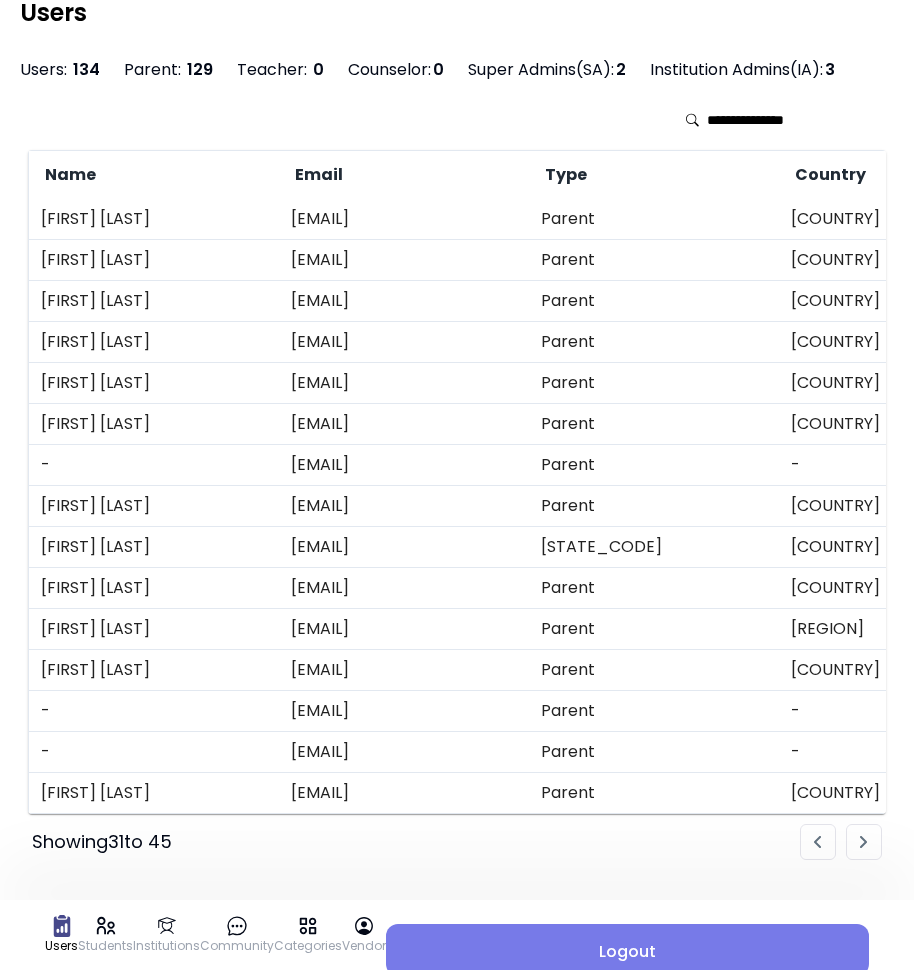 drag, startPoint x: 355, startPoint y: 252, endPoint x: 417, endPoint y: 292, distance: 73.78347 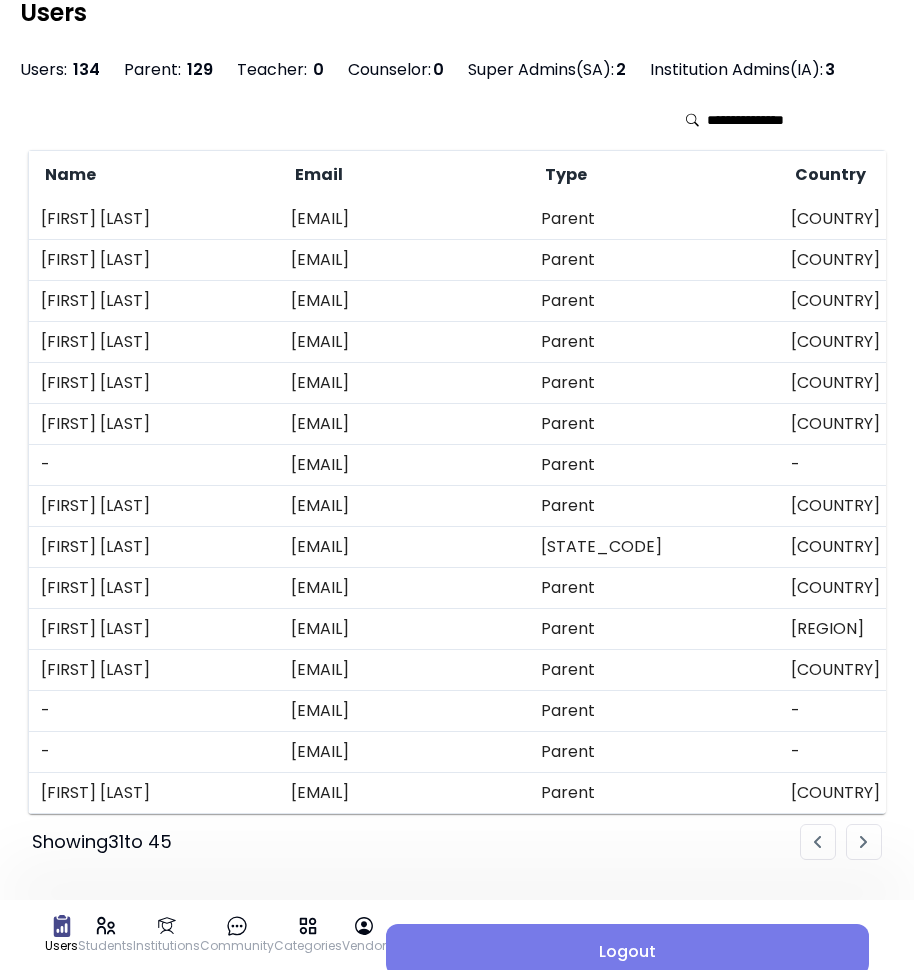 click on "[EMAIL]" at bounding box center (404, 383) 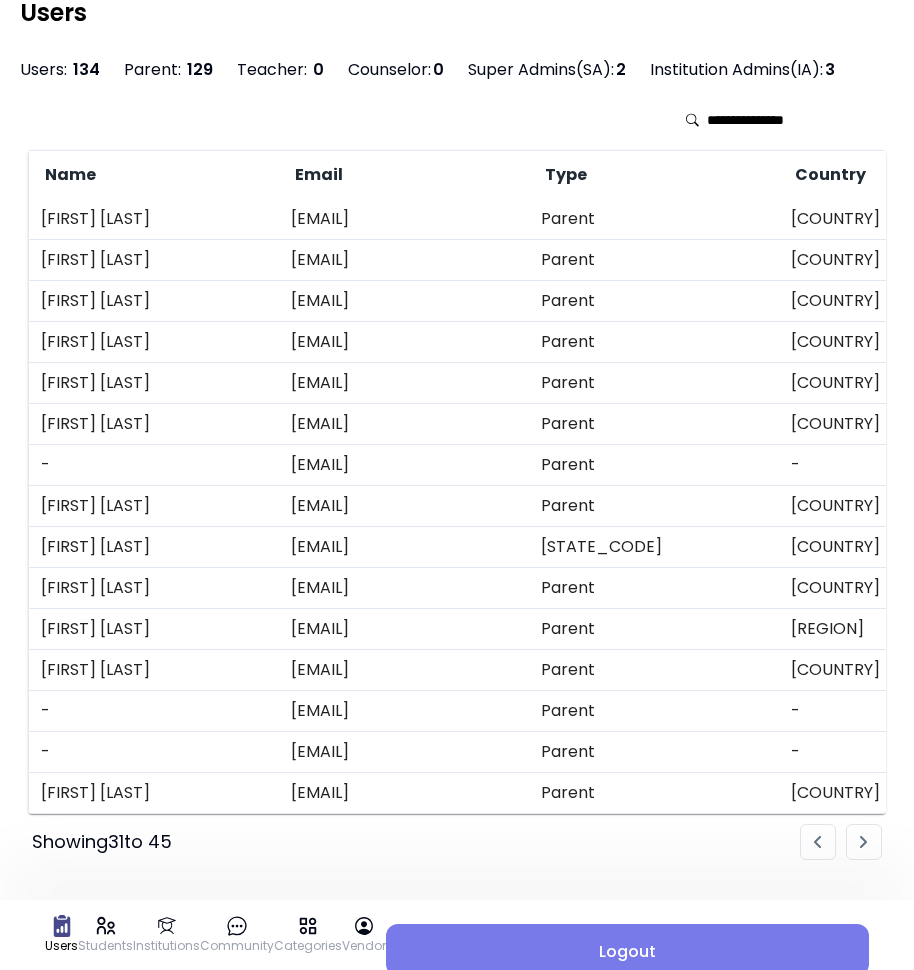 click on "[EMAIL]" at bounding box center (404, 793) 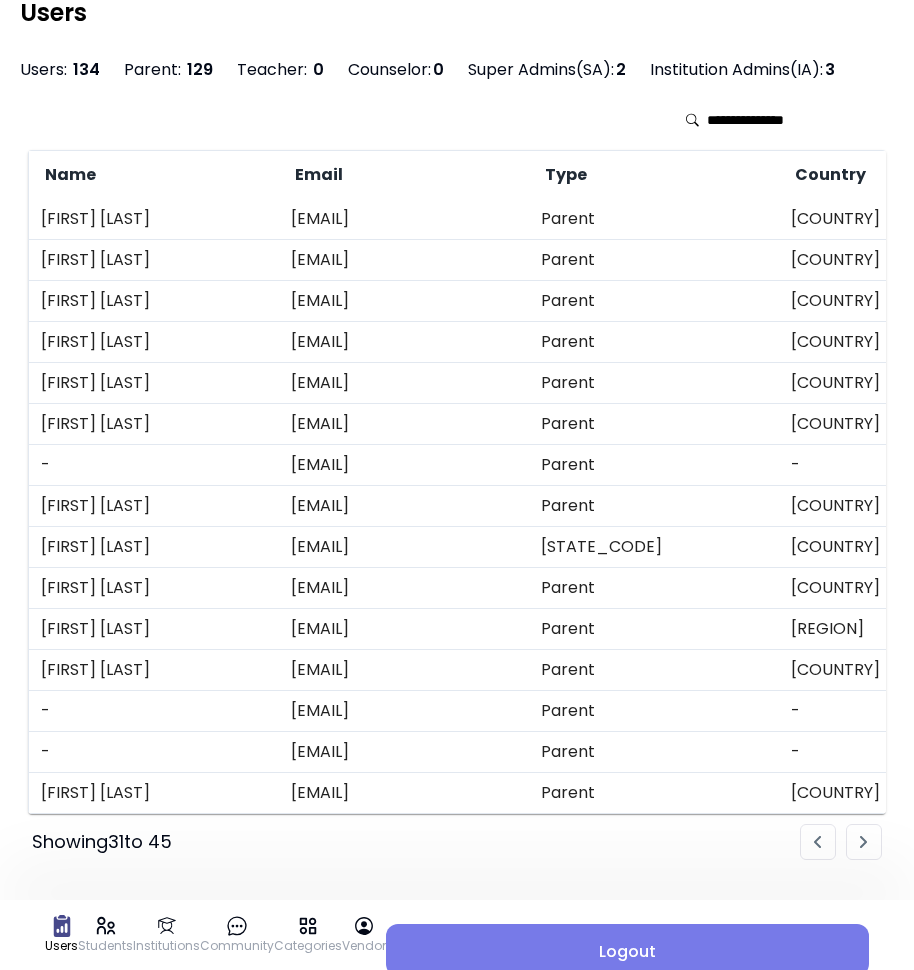 click at bounding box center [864, 842] 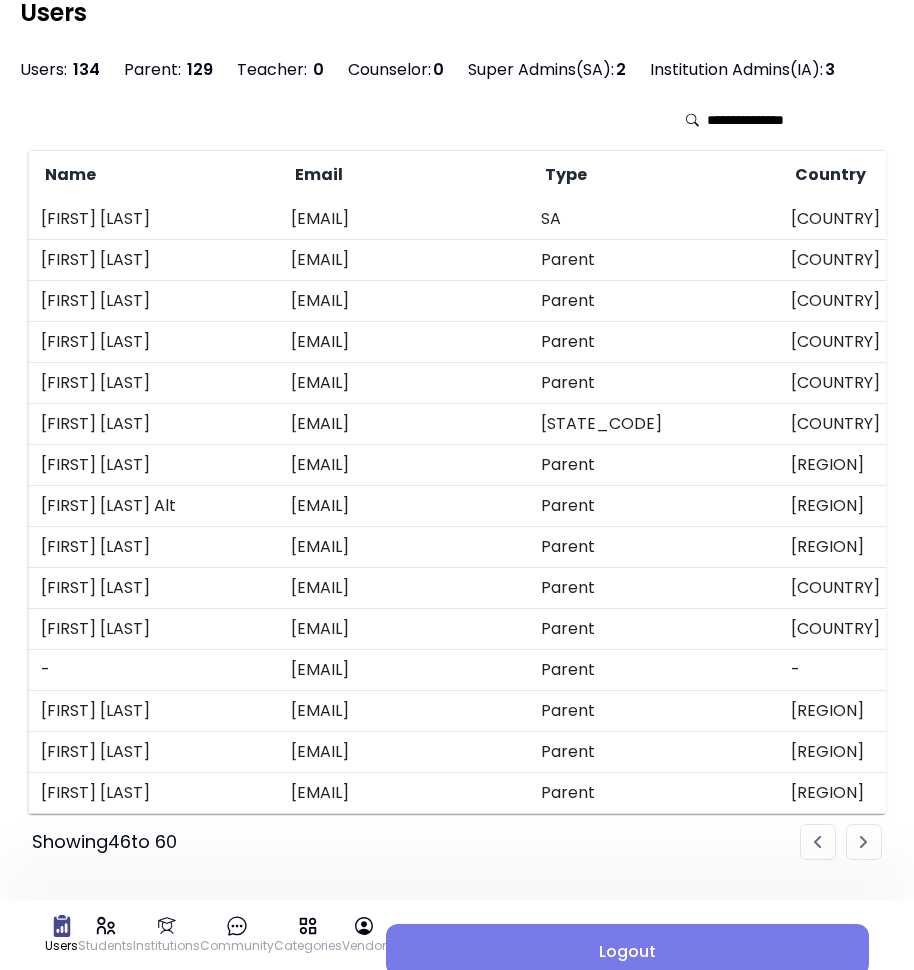 scroll, scrollTop: 85, scrollLeft: 0, axis: vertical 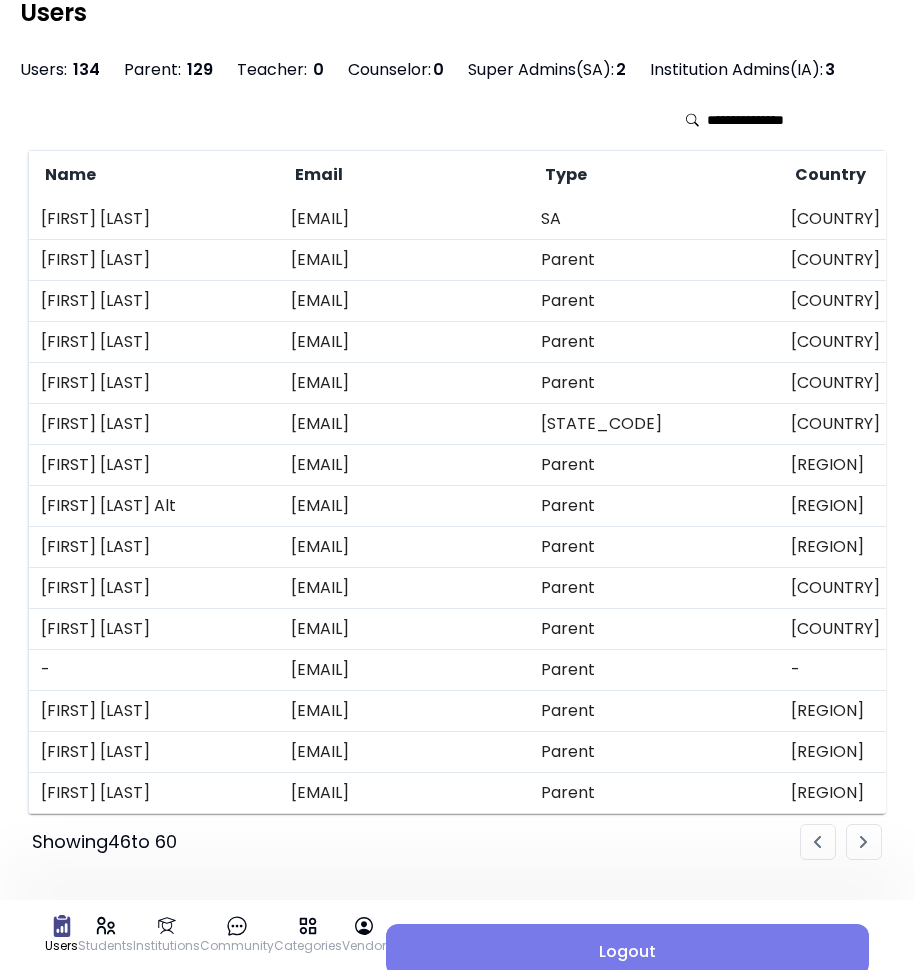 click on "[EMAIL]" at bounding box center [404, 383] 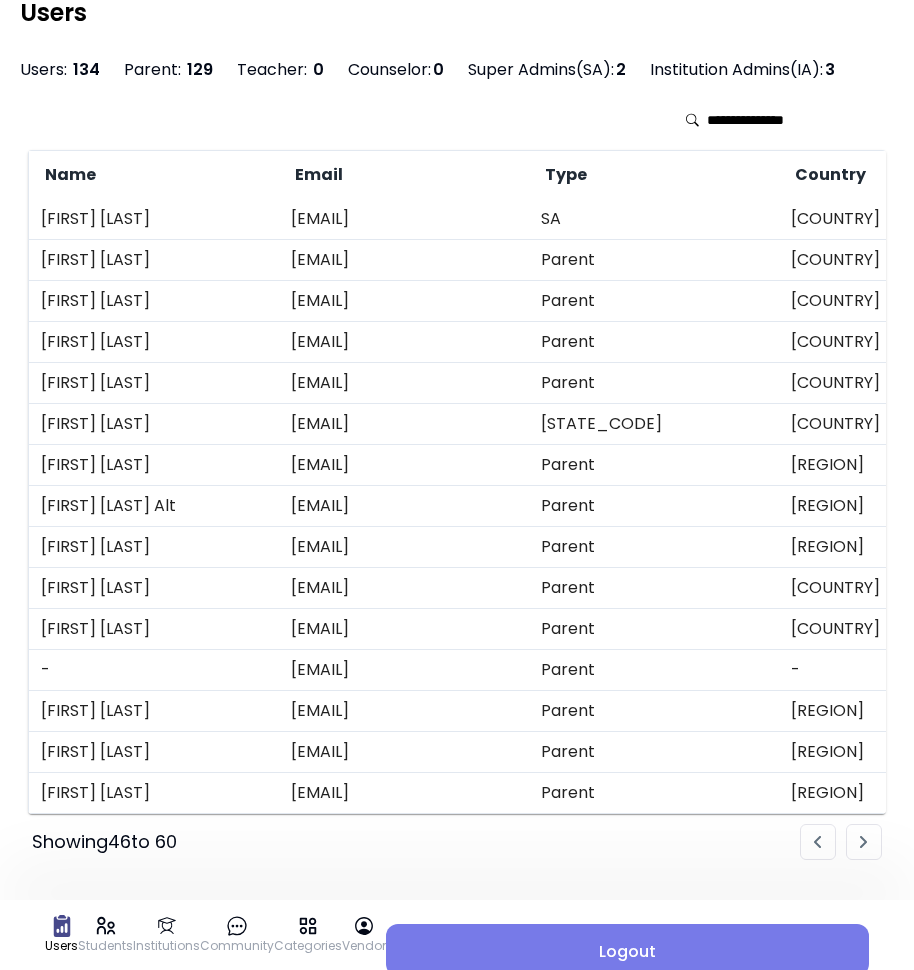 drag, startPoint x: 498, startPoint y: 342, endPoint x: 285, endPoint y: 345, distance: 213.02112 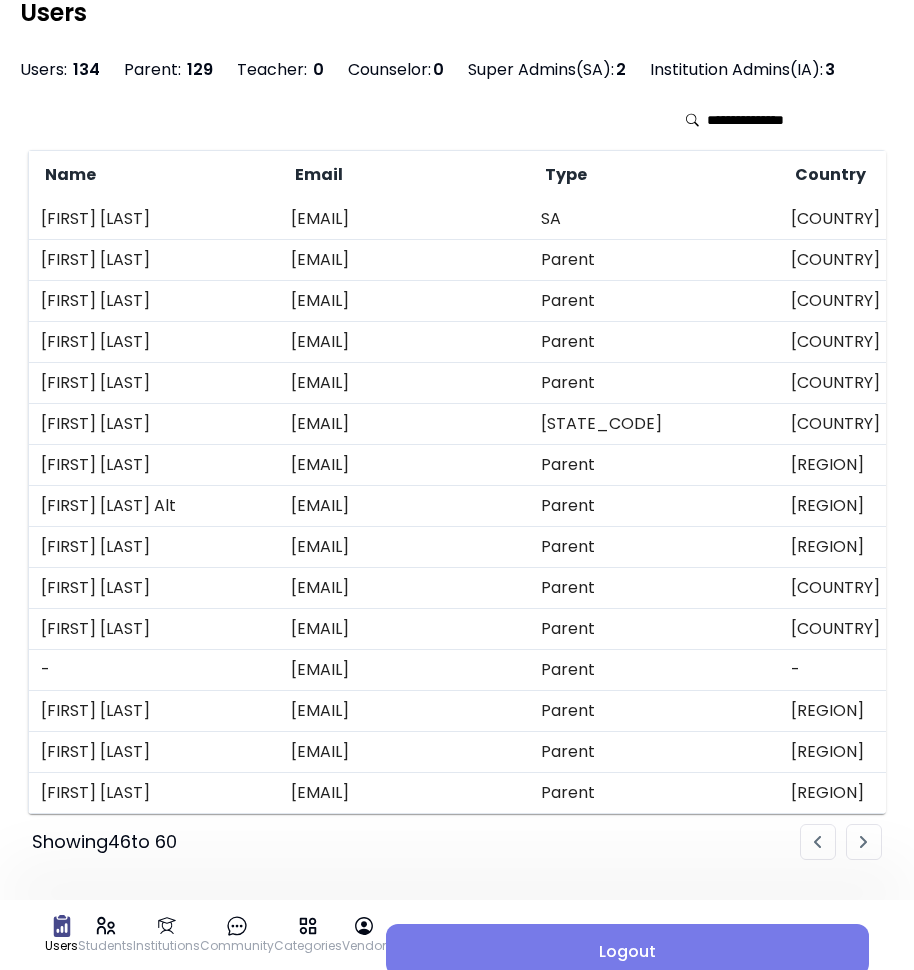click on "[EMAIL]" at bounding box center (404, 588) 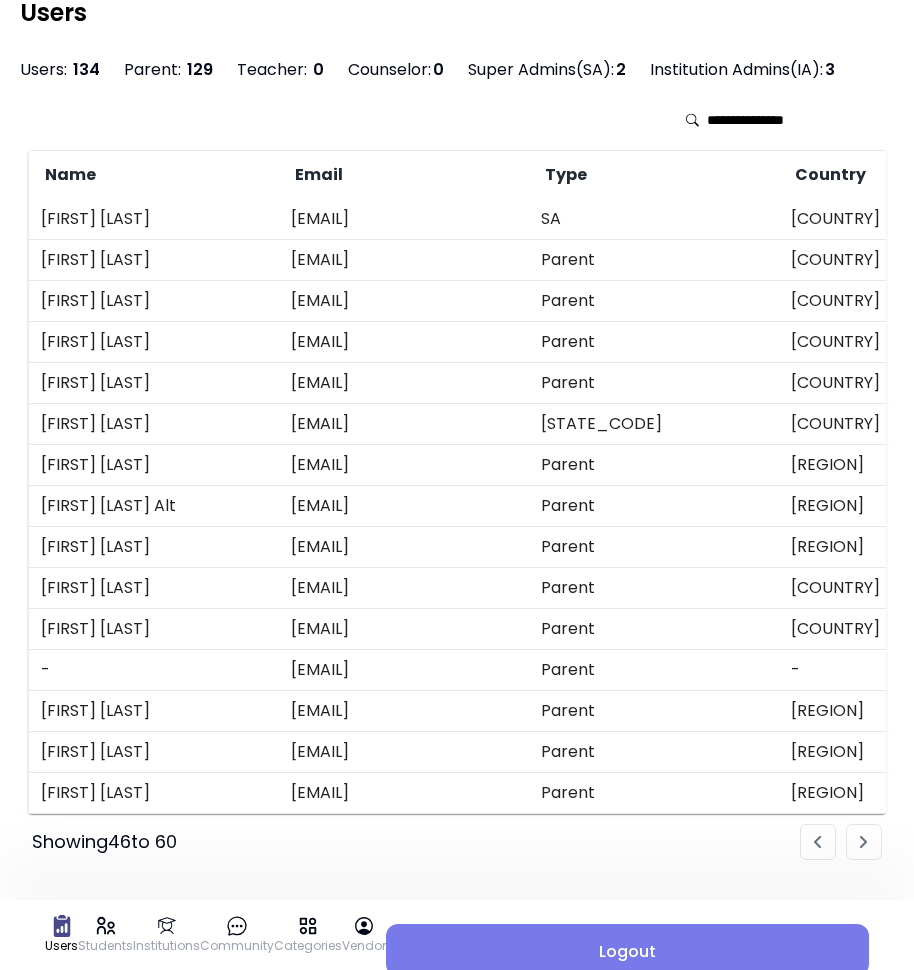 drag, startPoint x: 523, startPoint y: 576, endPoint x: 289, endPoint y: 584, distance: 234.13672 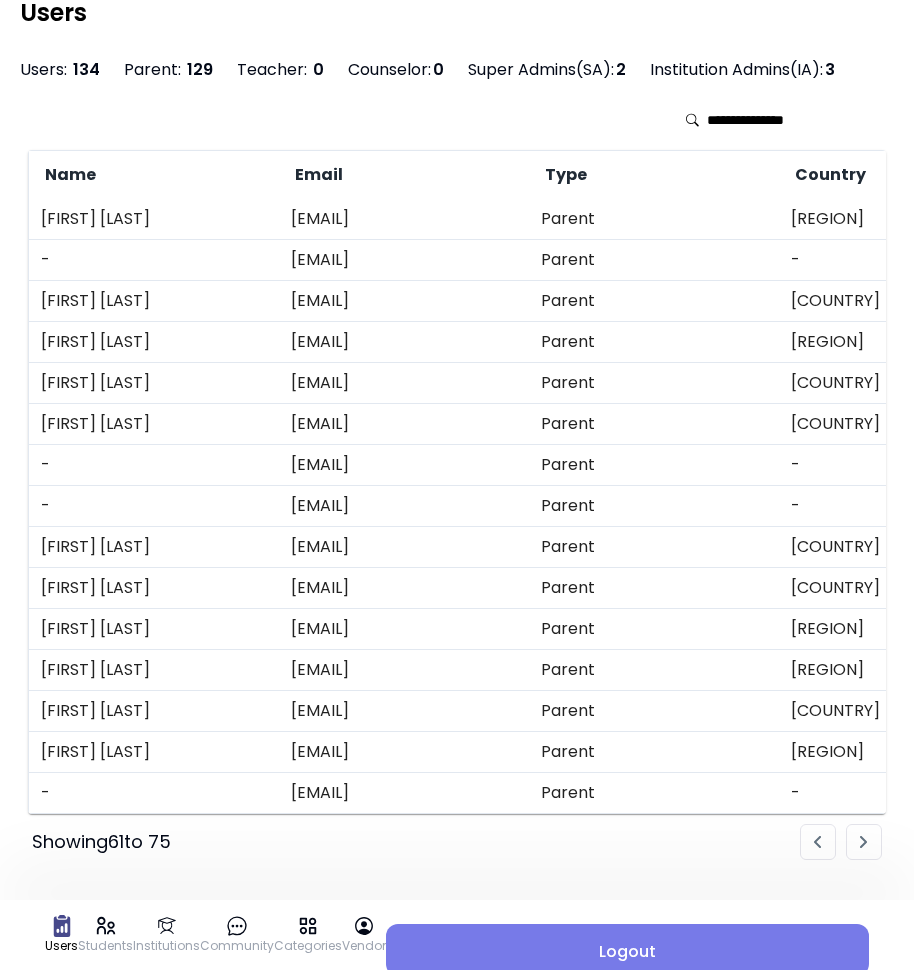 scroll, scrollTop: 37, scrollLeft: 0, axis: vertical 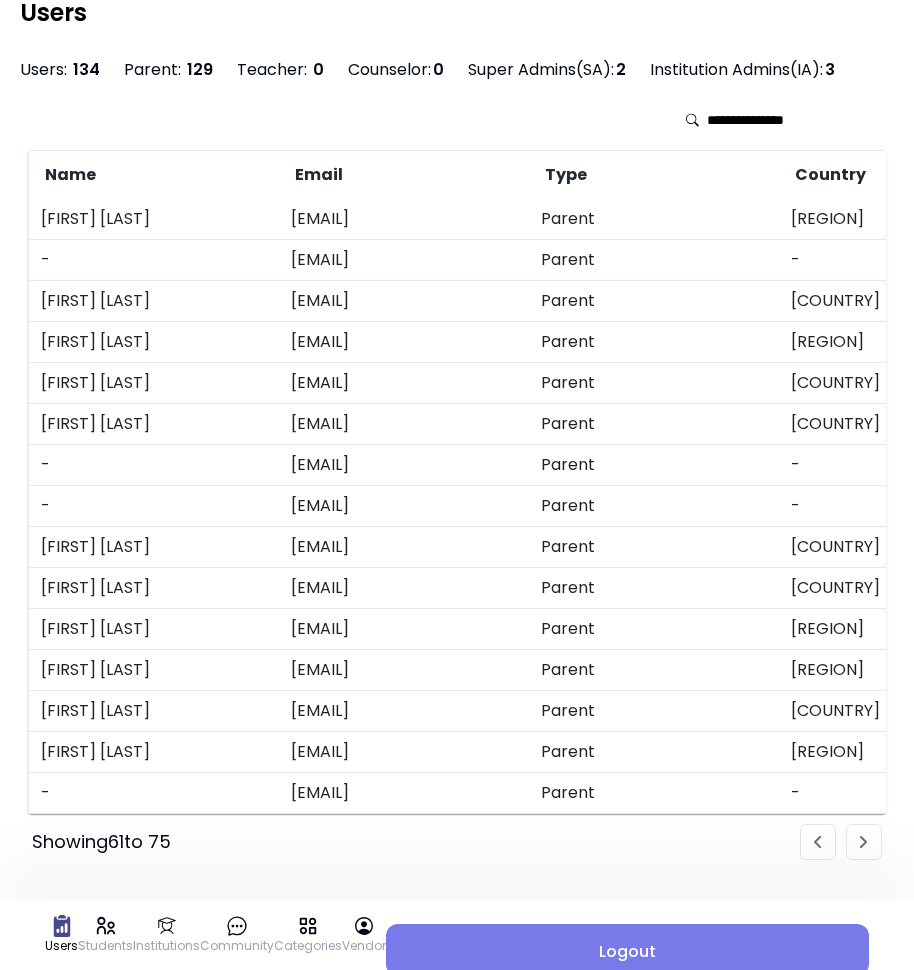 click on "[EMAIL]" at bounding box center [404, 506] 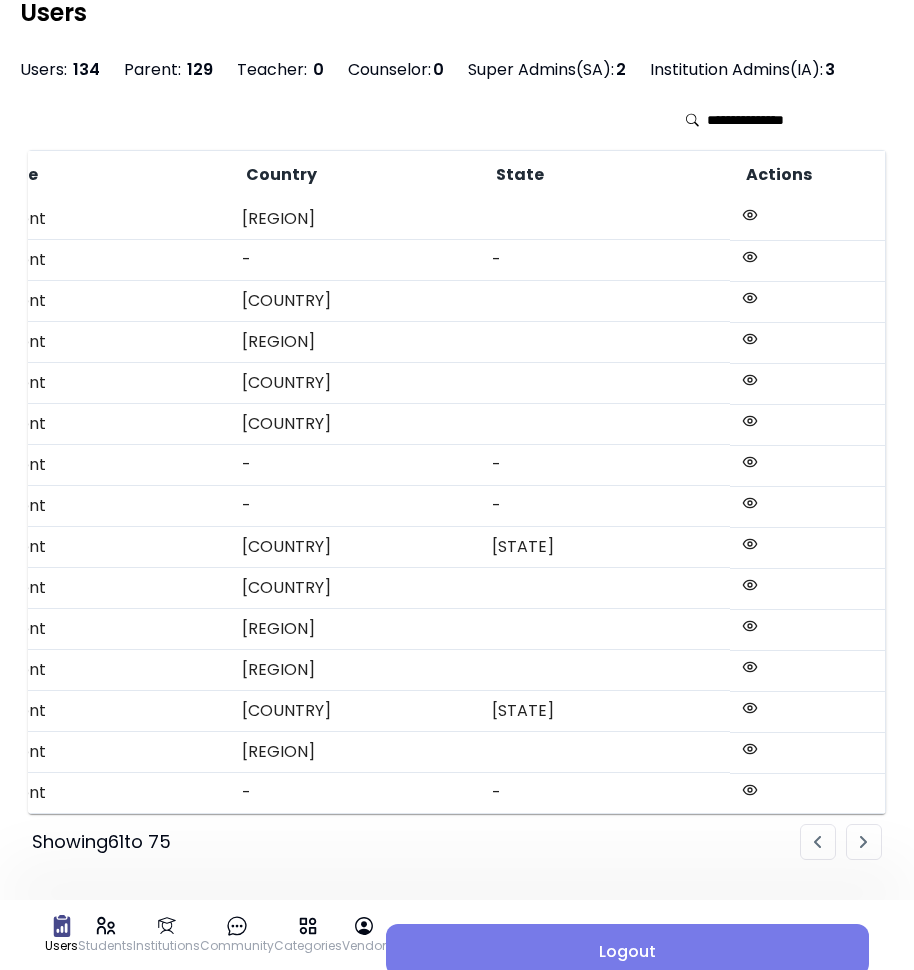 drag, startPoint x: 701, startPoint y: 561, endPoint x: 1257, endPoint y: 630, distance: 560.26514 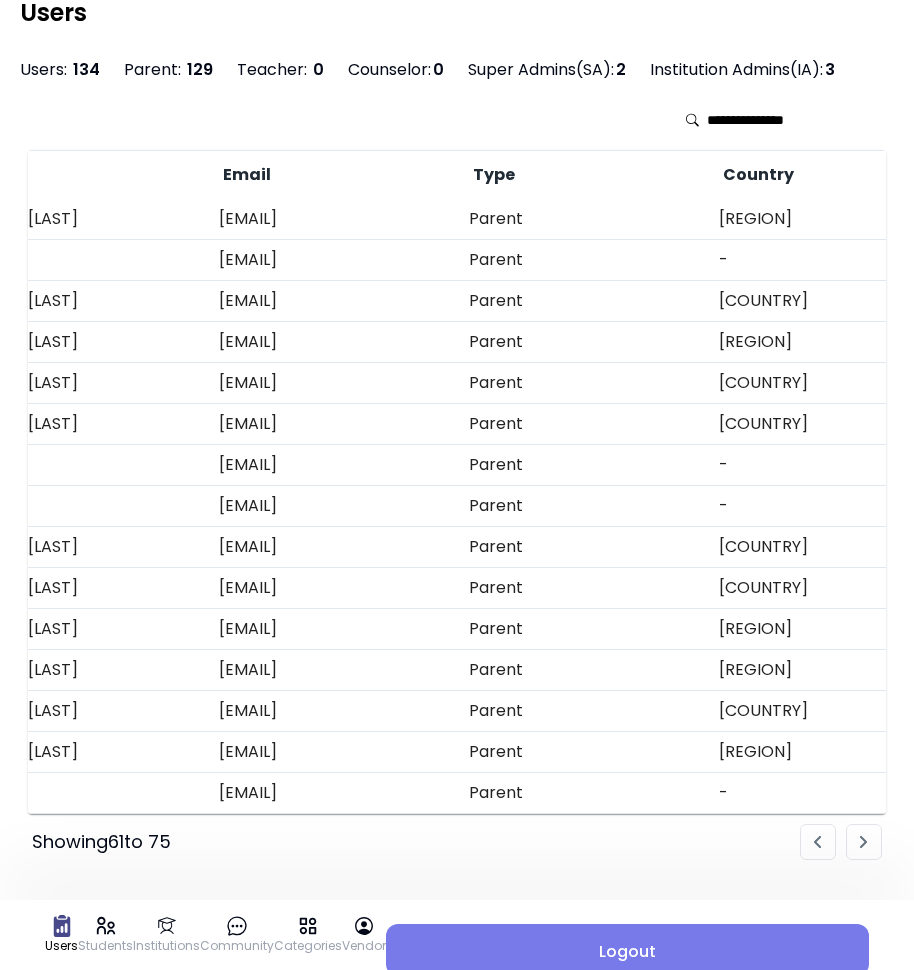 scroll, scrollTop: 0, scrollLeft: 0, axis: both 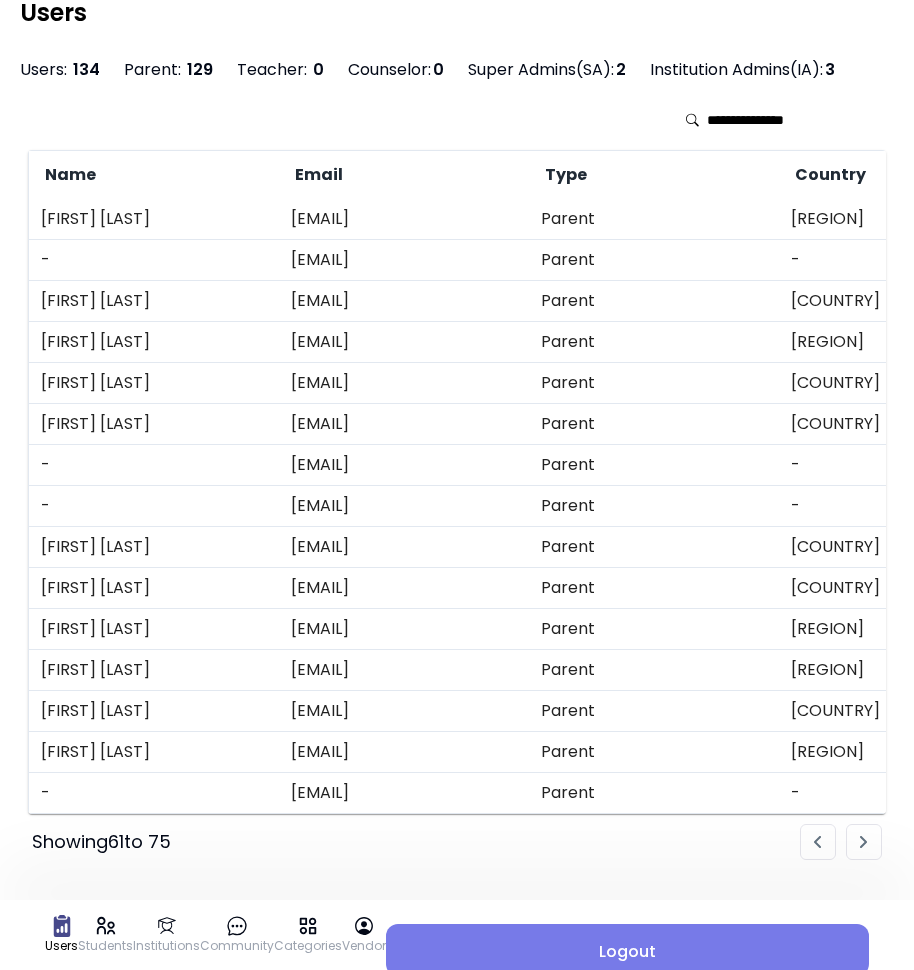 click on "[FIRST] [LAST]" at bounding box center (154, 547) 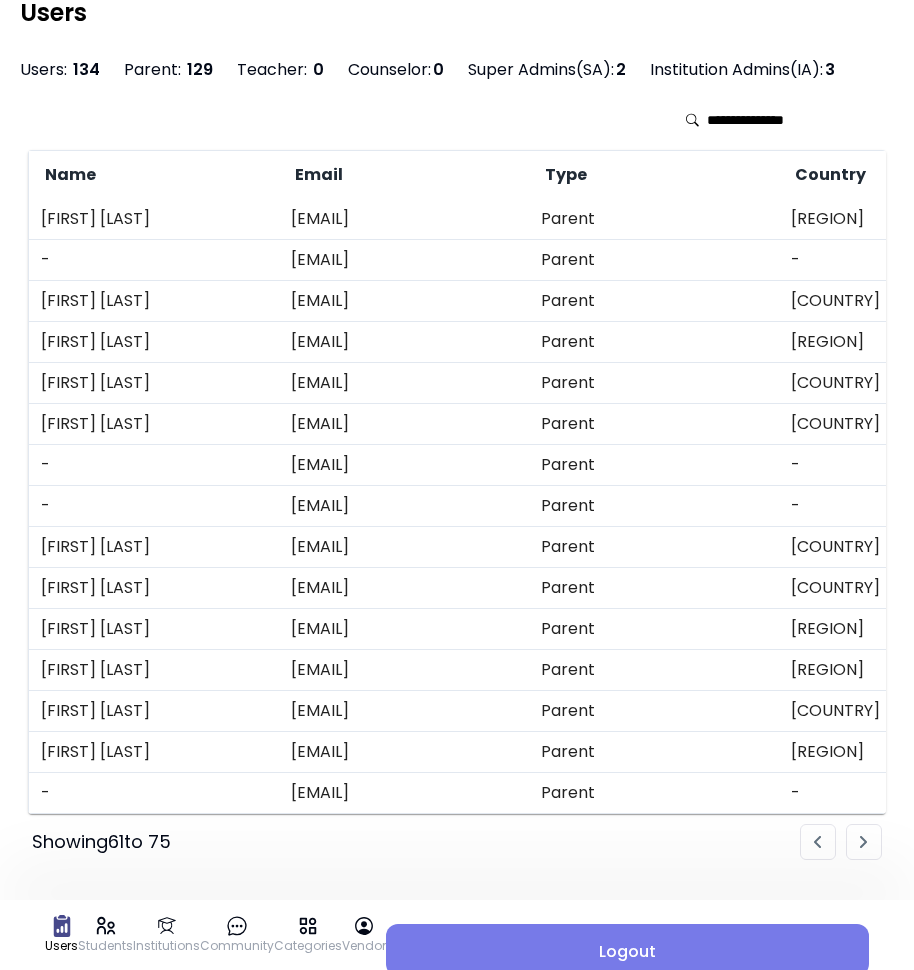click on "[EMAIL]" at bounding box center [404, 629] 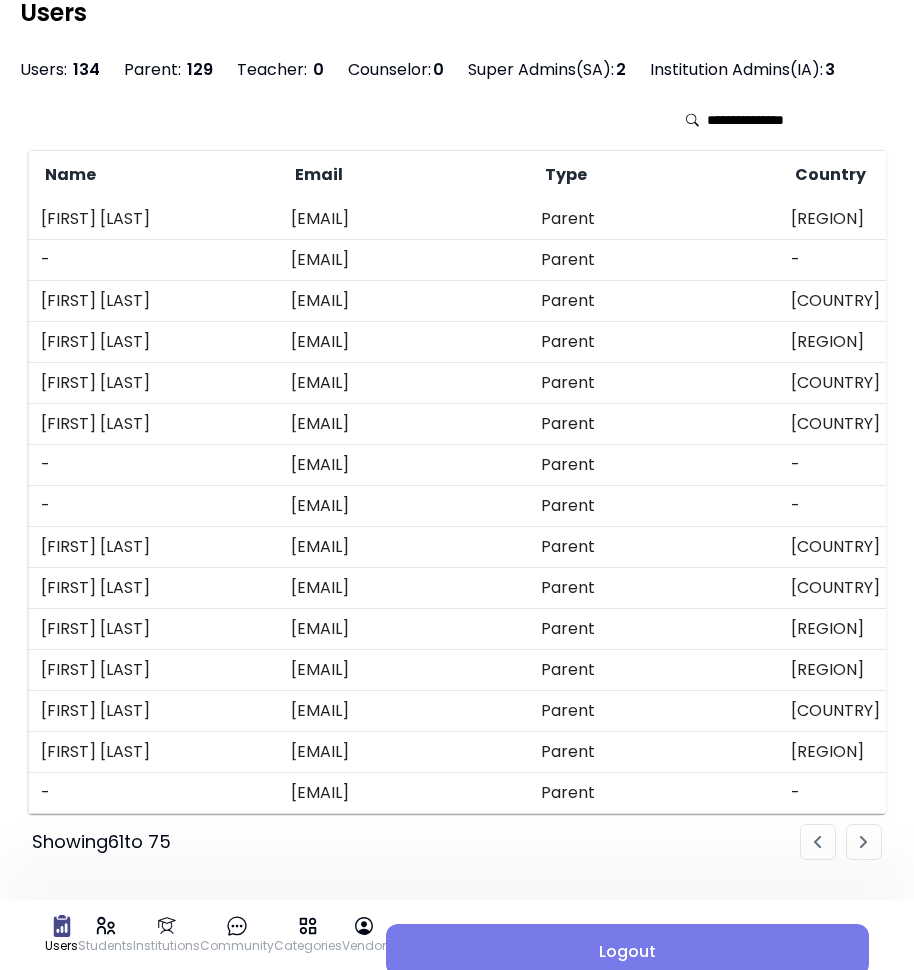 drag, startPoint x: 571, startPoint y: 723, endPoint x: 527, endPoint y: 740, distance: 47.169907 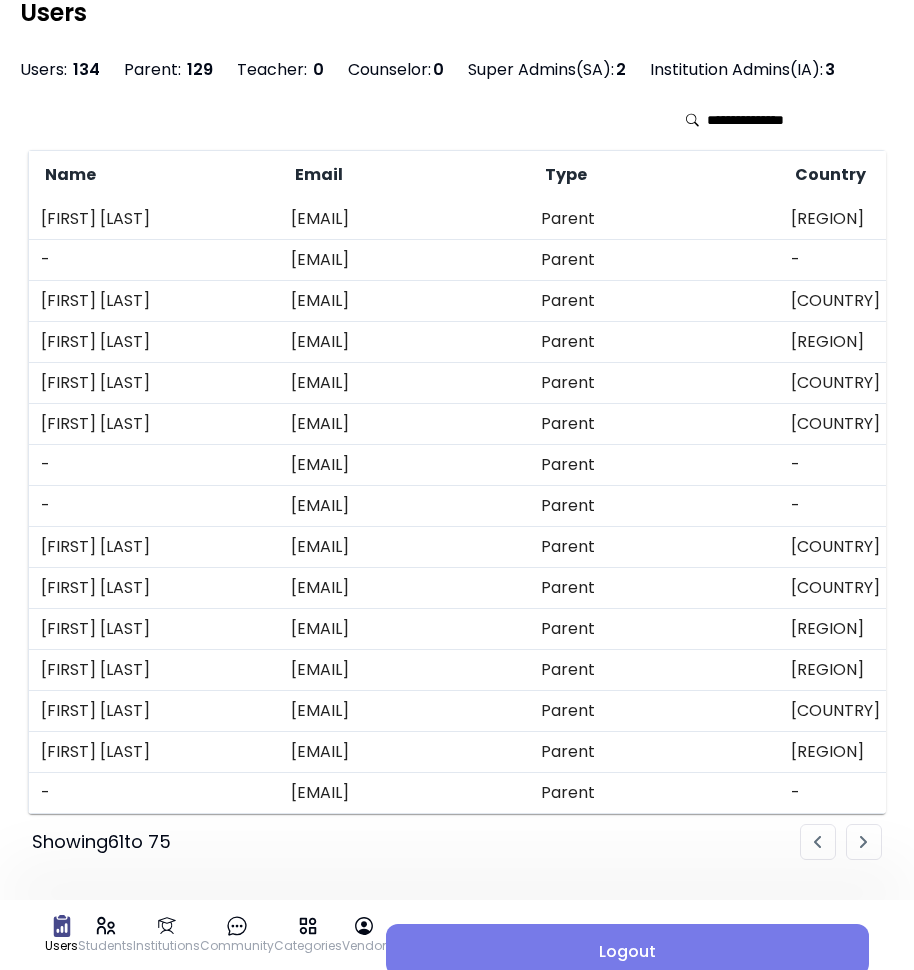 drag, startPoint x: 536, startPoint y: 742, endPoint x: 296, endPoint y: 738, distance: 240.03333 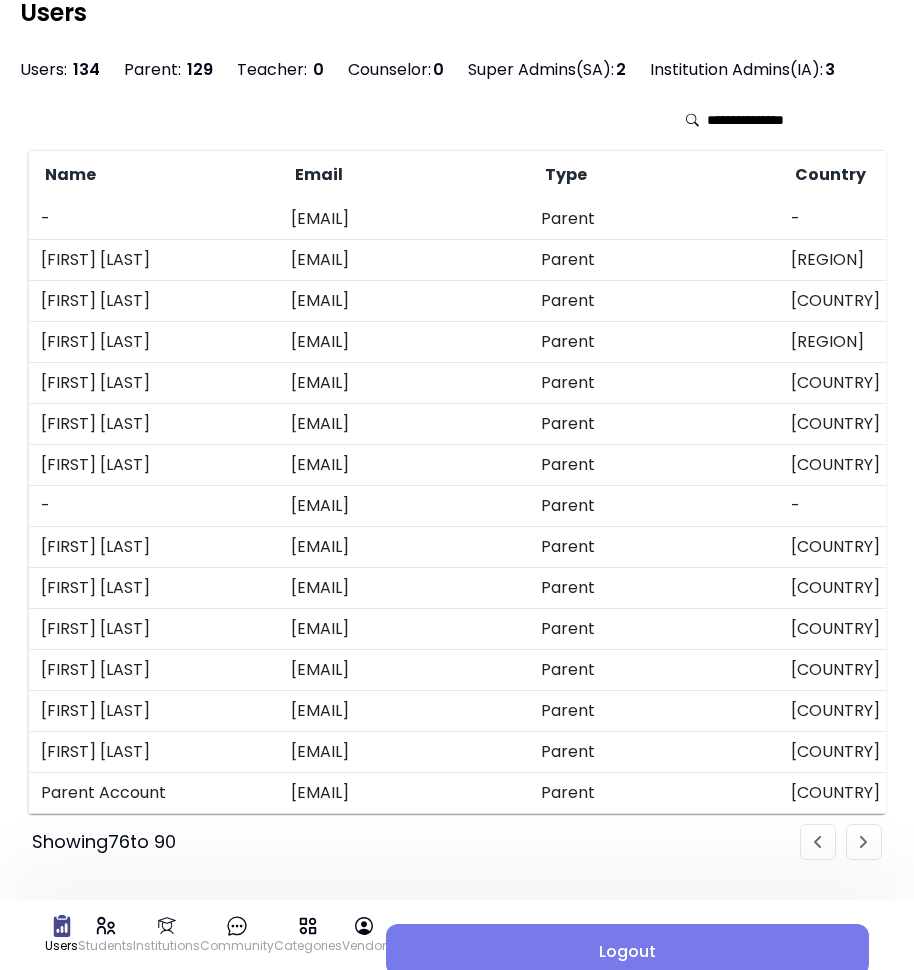 drag, startPoint x: 546, startPoint y: 205, endPoint x: 287, endPoint y: 207, distance: 259.00772 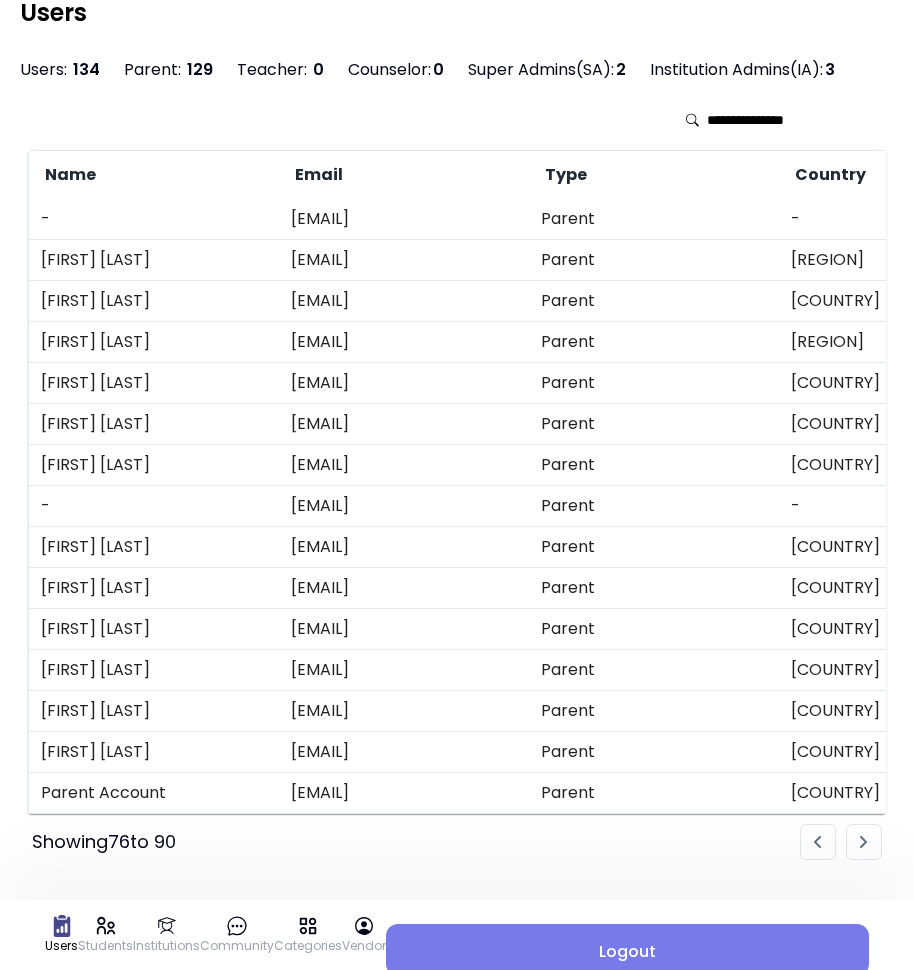 click on "[EMAIL]" at bounding box center [404, 424] 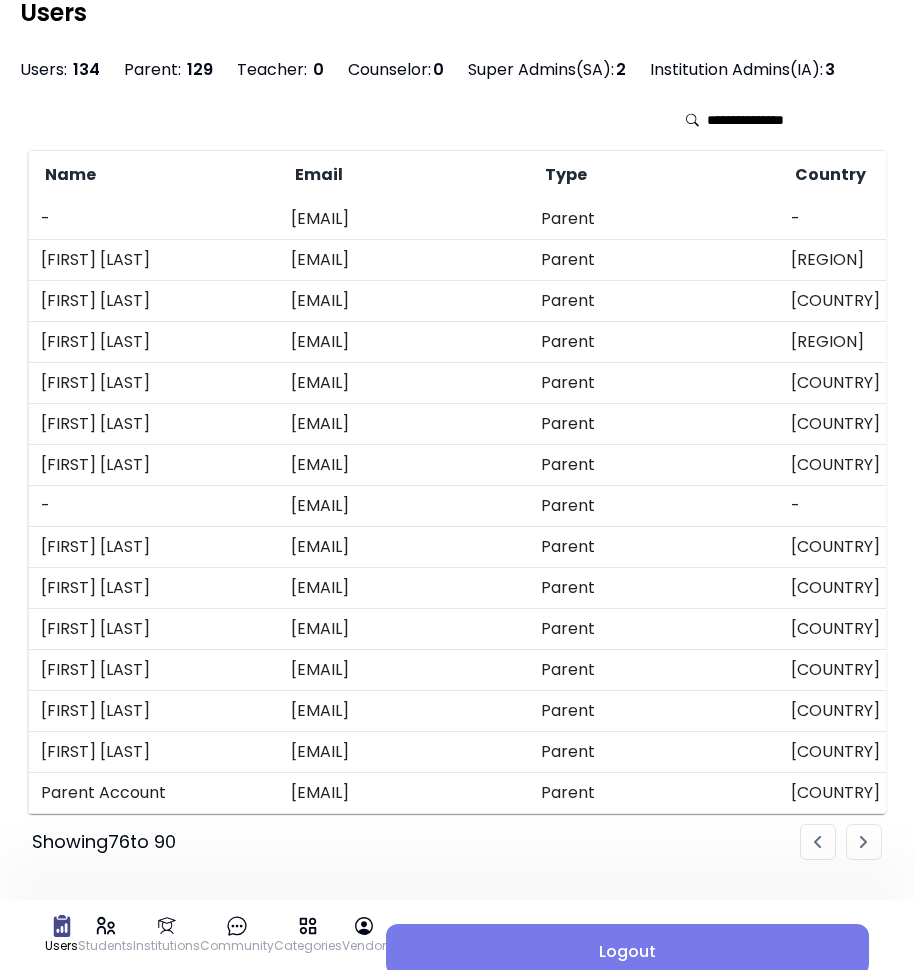 drag, startPoint x: 462, startPoint y: 407, endPoint x: 283, endPoint y: 419, distance: 179.40178 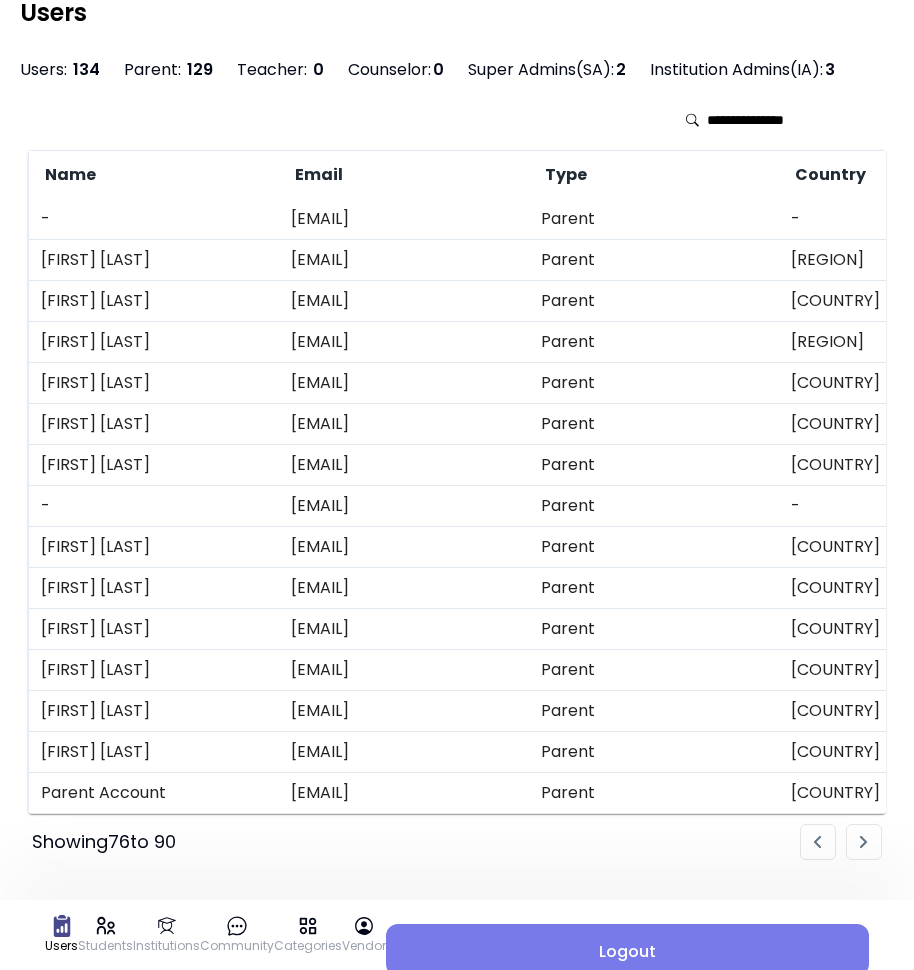 click on "[EMAIL]" at bounding box center [404, 588] 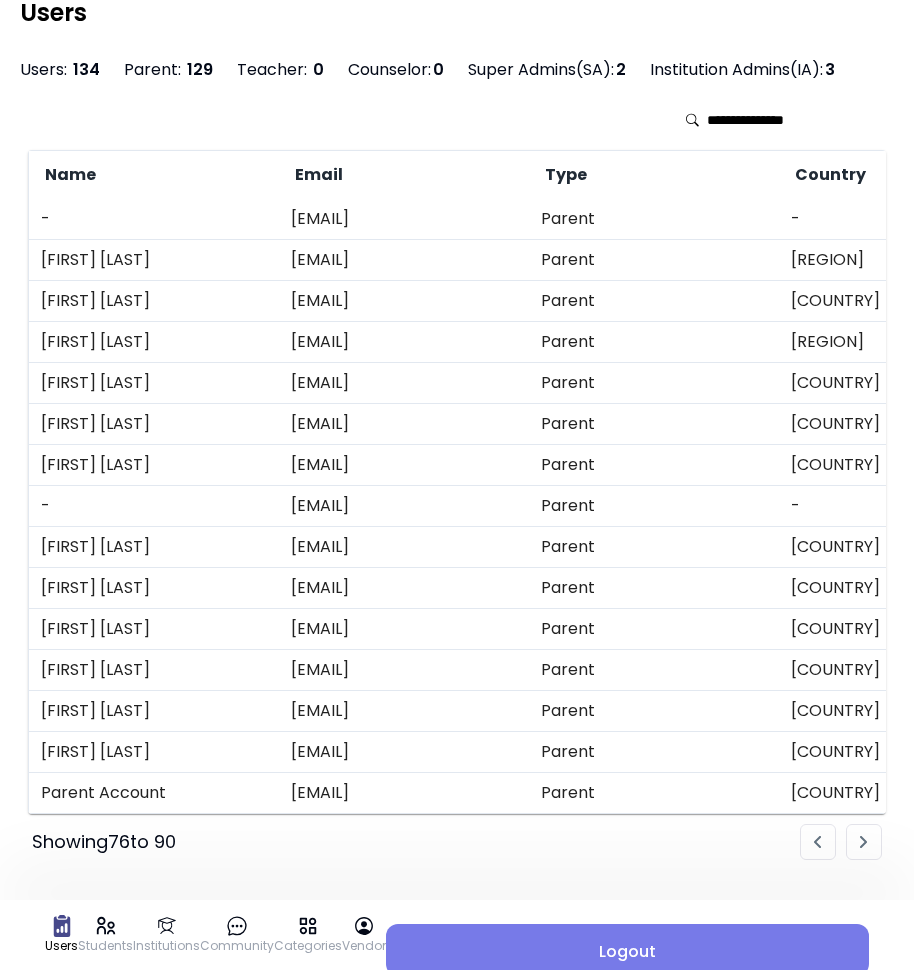 drag, startPoint x: 498, startPoint y: 534, endPoint x: 241, endPoint y: 533, distance: 257.00195 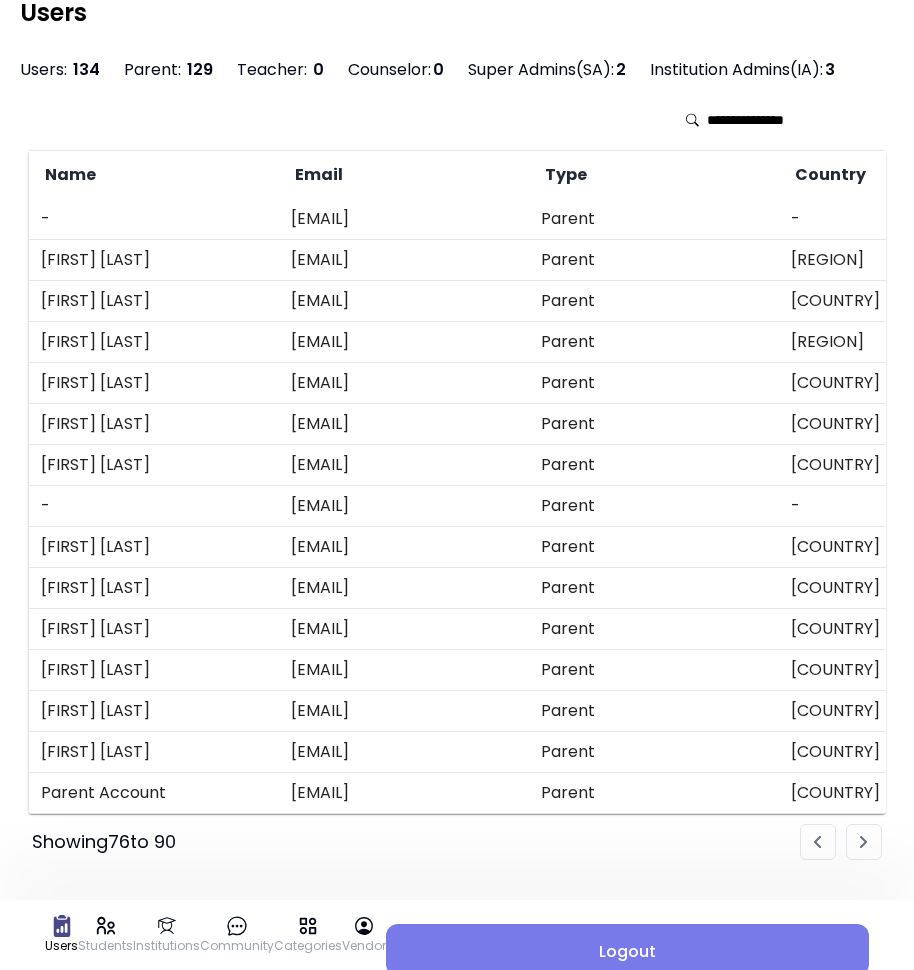 click on "[EMAIL]" at bounding box center [404, 547] 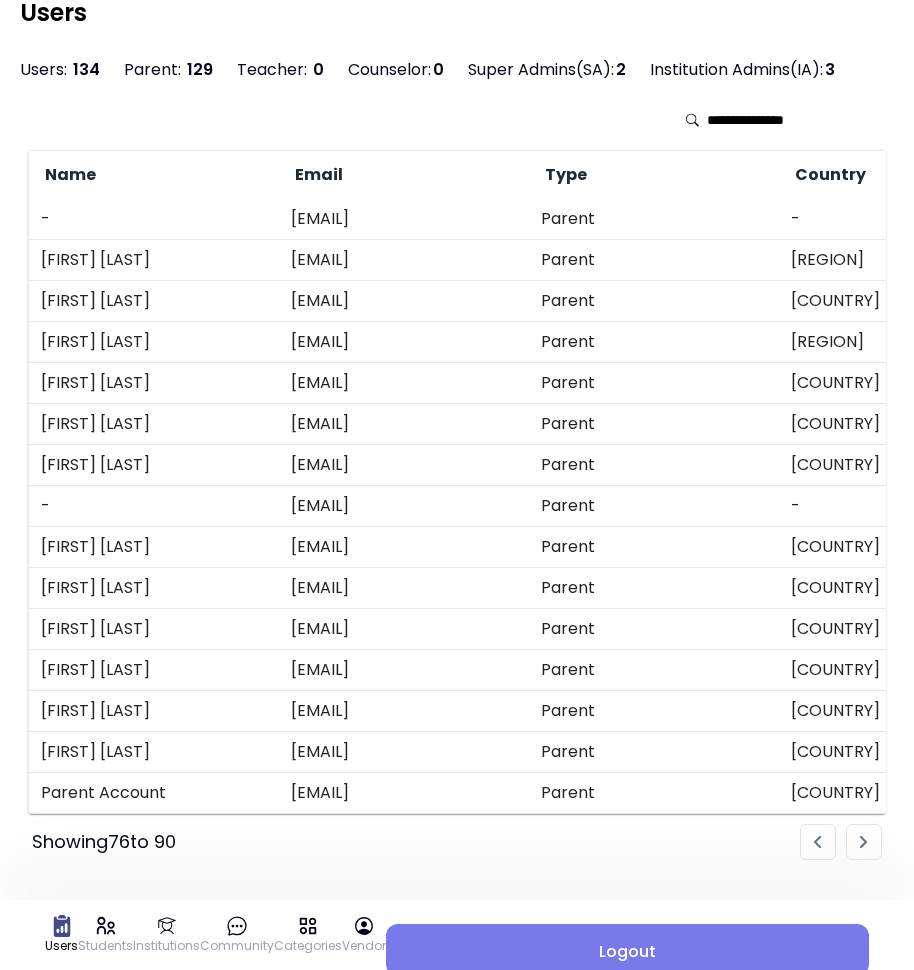 drag, startPoint x: 355, startPoint y: 655, endPoint x: 288, endPoint y: 654, distance: 67.00746 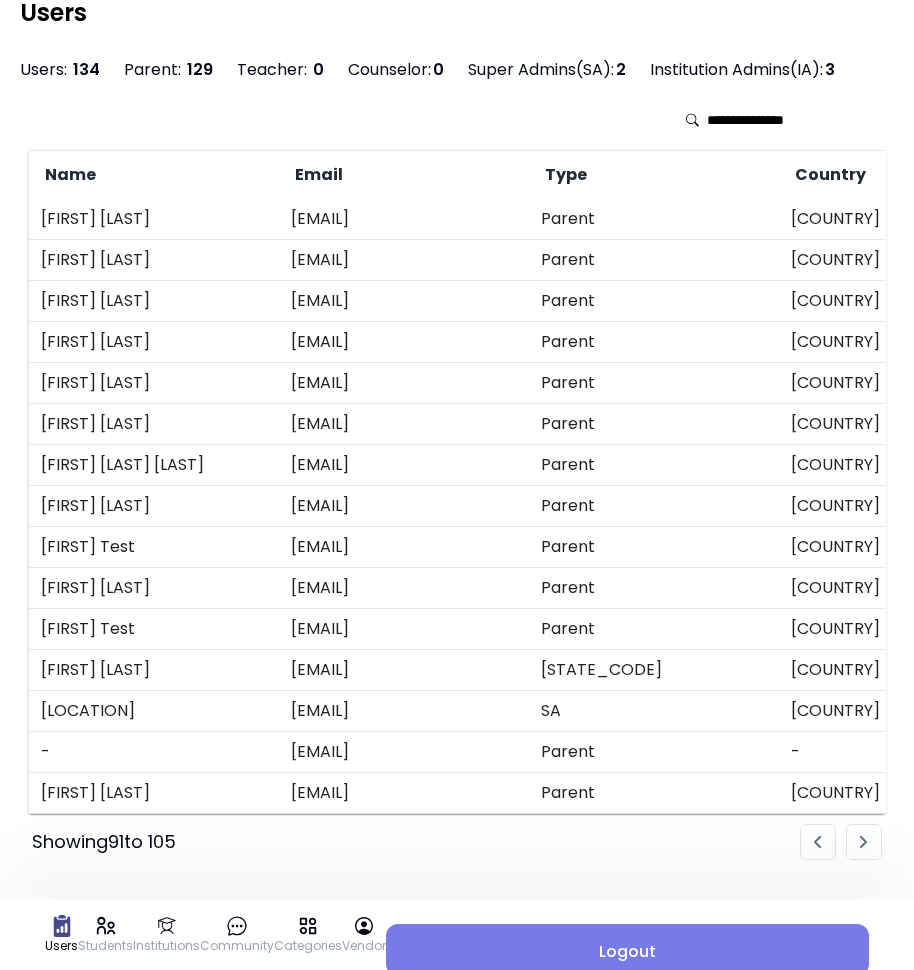 drag, startPoint x: 455, startPoint y: 210, endPoint x: 293, endPoint y: 214, distance: 162.04938 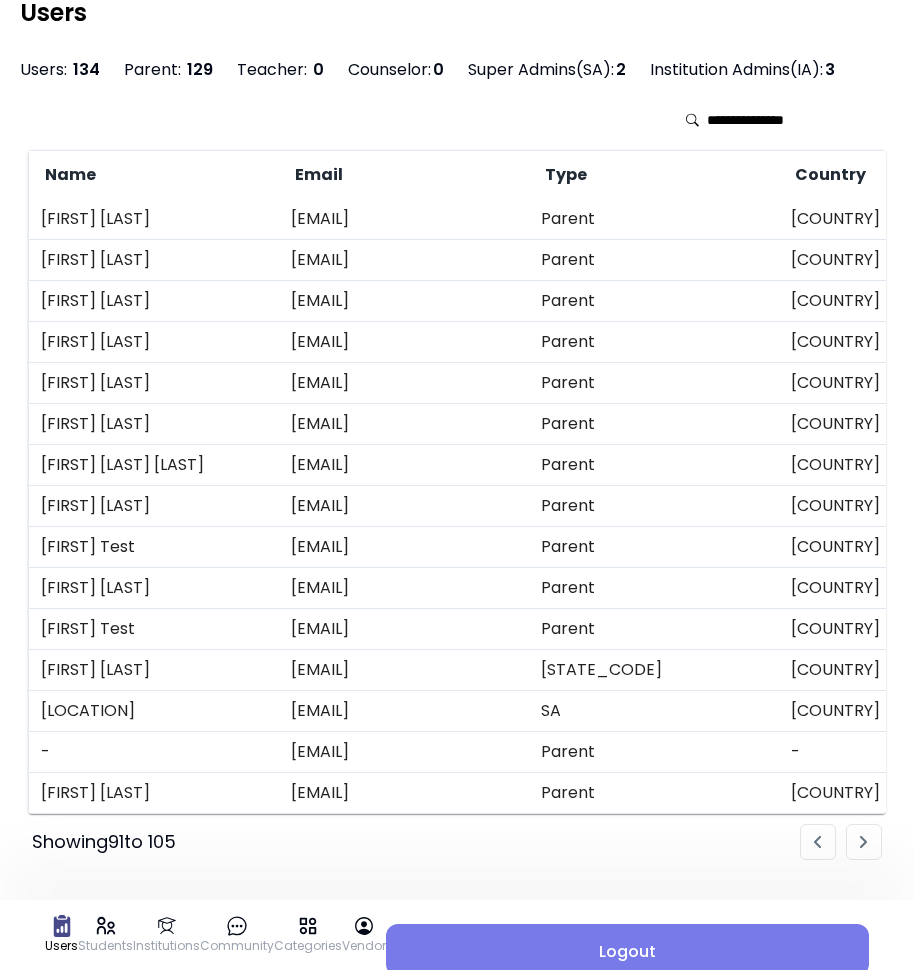 click on "[EMAIL]" at bounding box center (404, 260) 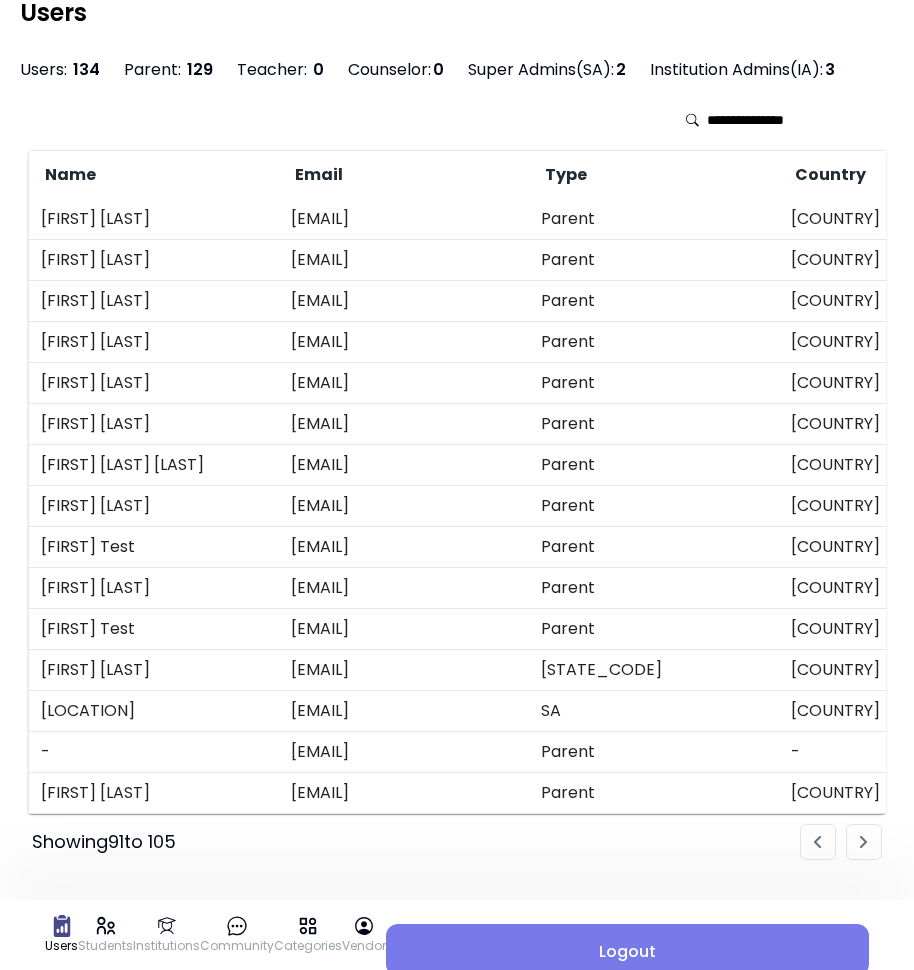 drag, startPoint x: 341, startPoint y: 305, endPoint x: 448, endPoint y: 282, distance: 109.444046 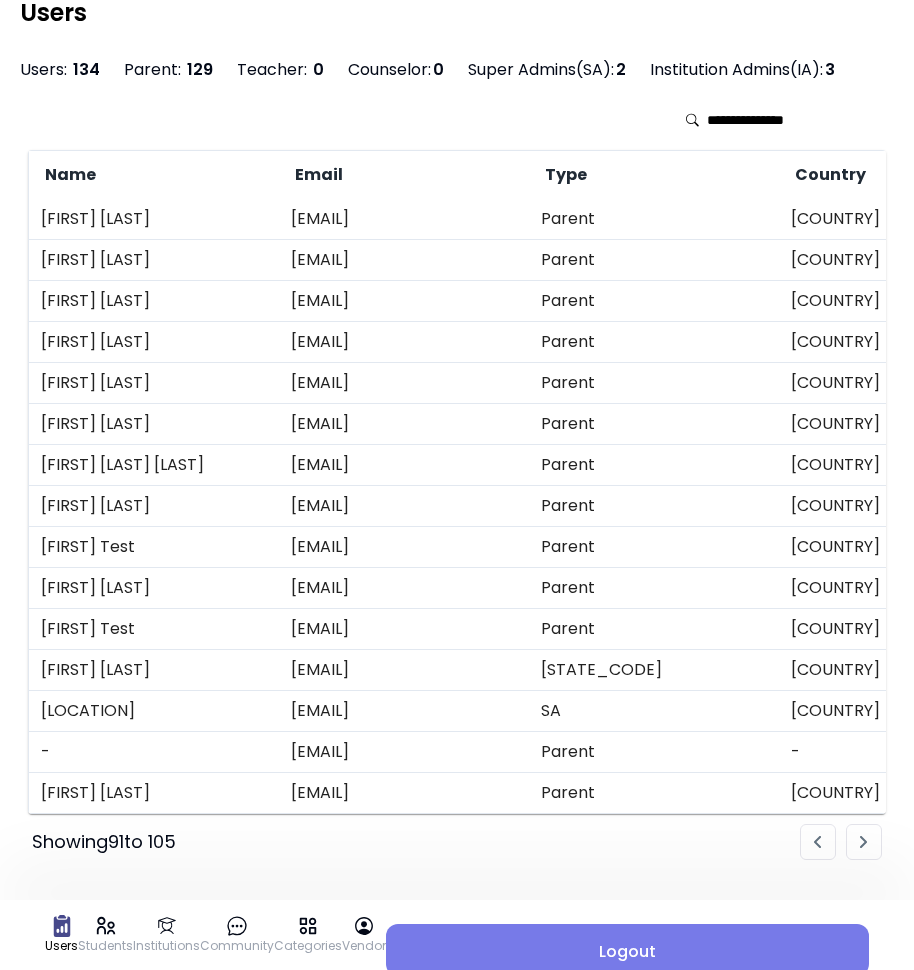 drag, startPoint x: 535, startPoint y: 318, endPoint x: 304, endPoint y: 310, distance: 231.13849 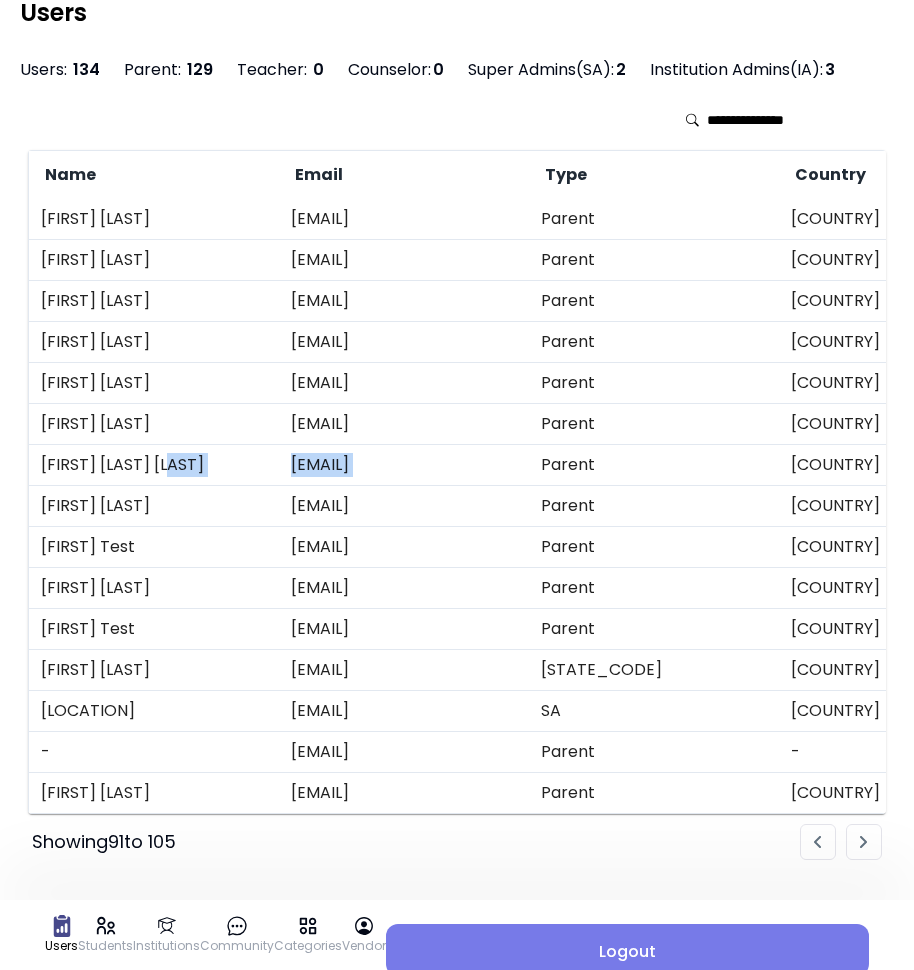 drag, startPoint x: 549, startPoint y: 454, endPoint x: 265, endPoint y: 447, distance: 284.08624 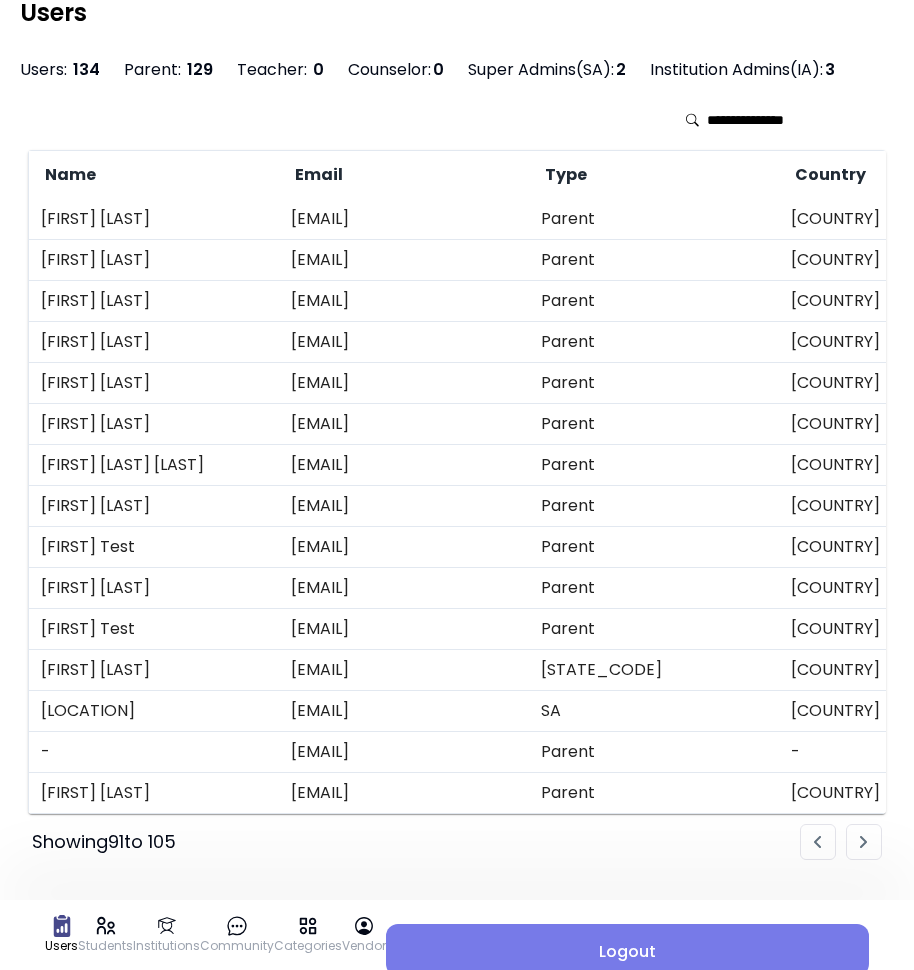 drag, startPoint x: 434, startPoint y: 502, endPoint x: 475, endPoint y: 497, distance: 41.303753 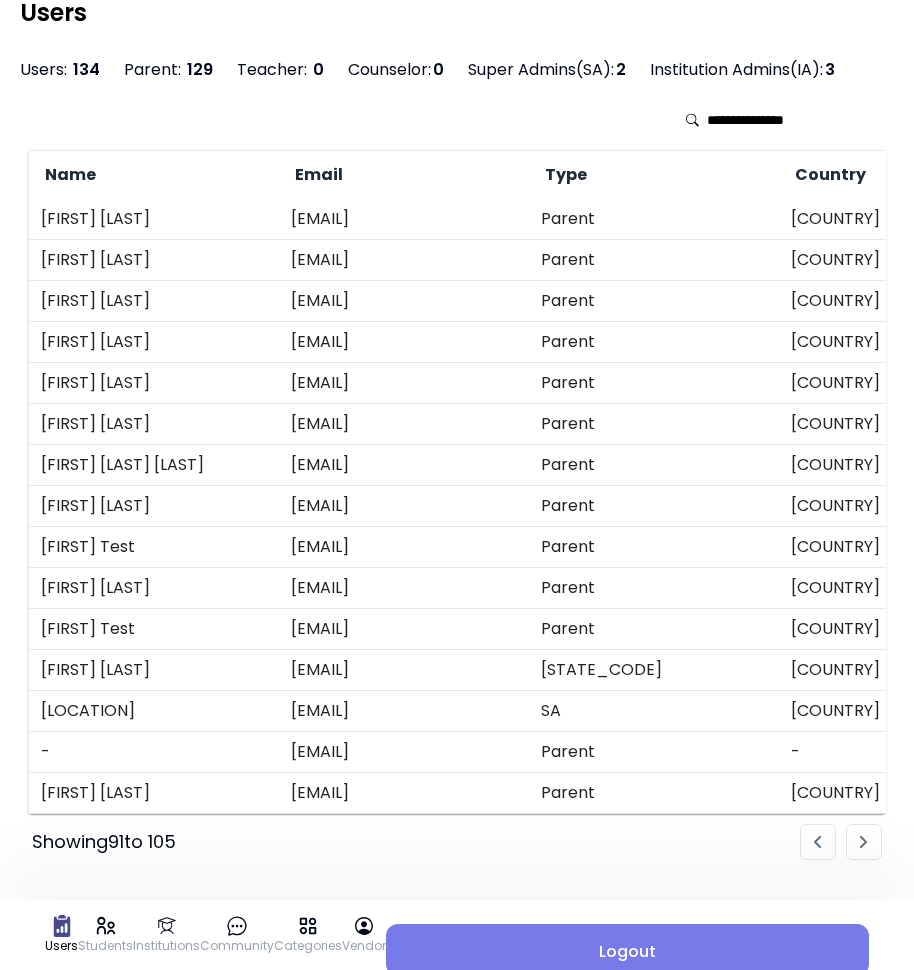 click on "[EMAIL]" at bounding box center (404, 506) 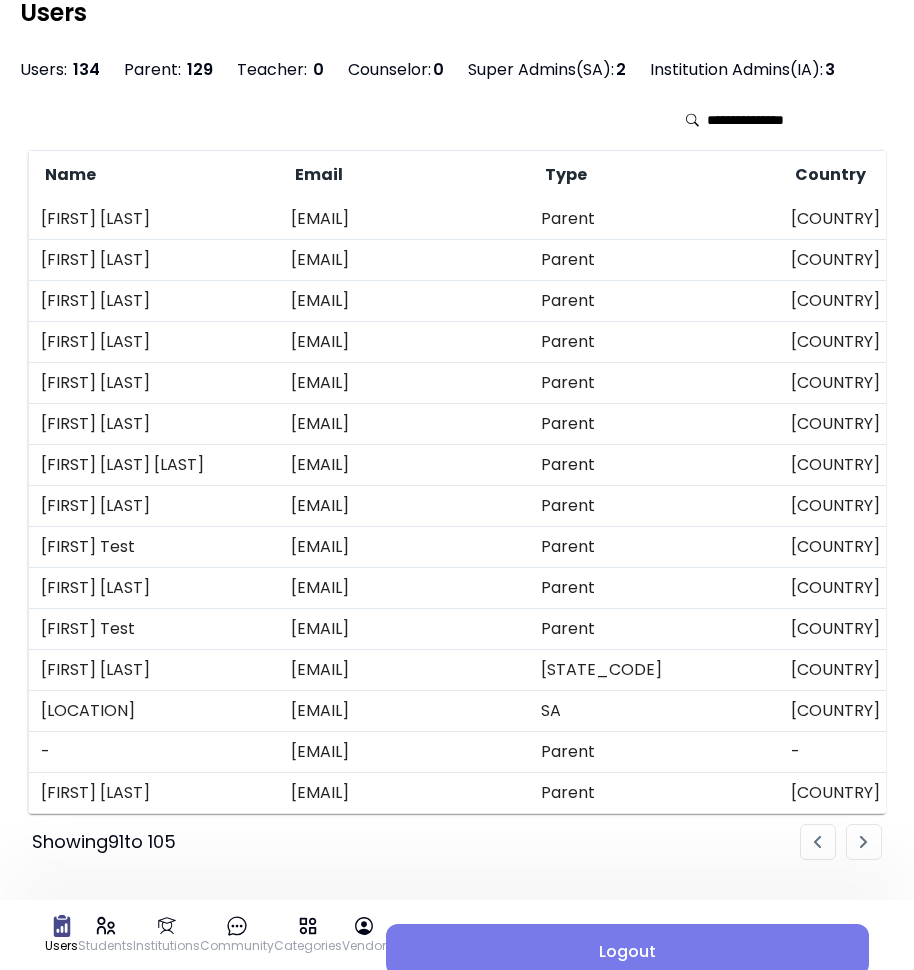 drag, startPoint x: 414, startPoint y: 526, endPoint x: 261, endPoint y: 529, distance: 153.0294 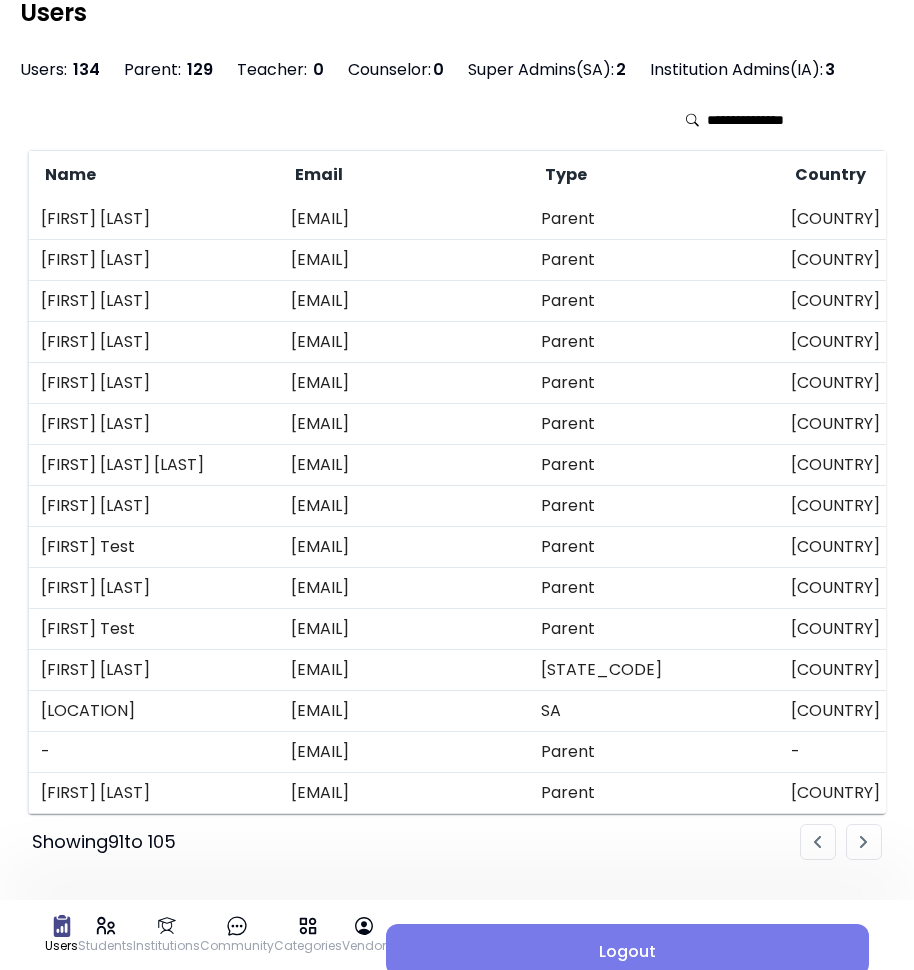 drag, startPoint x: 520, startPoint y: 530, endPoint x: 289, endPoint y: 531, distance: 231.00217 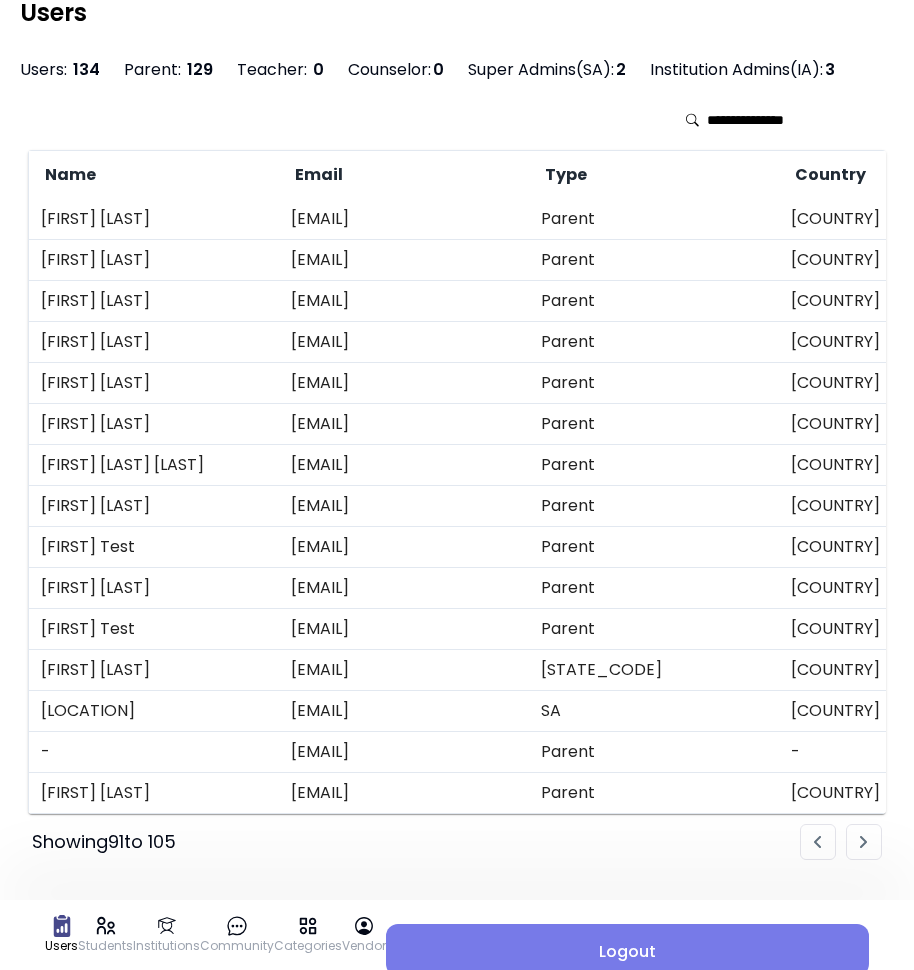 scroll, scrollTop: 61, scrollLeft: 0, axis: vertical 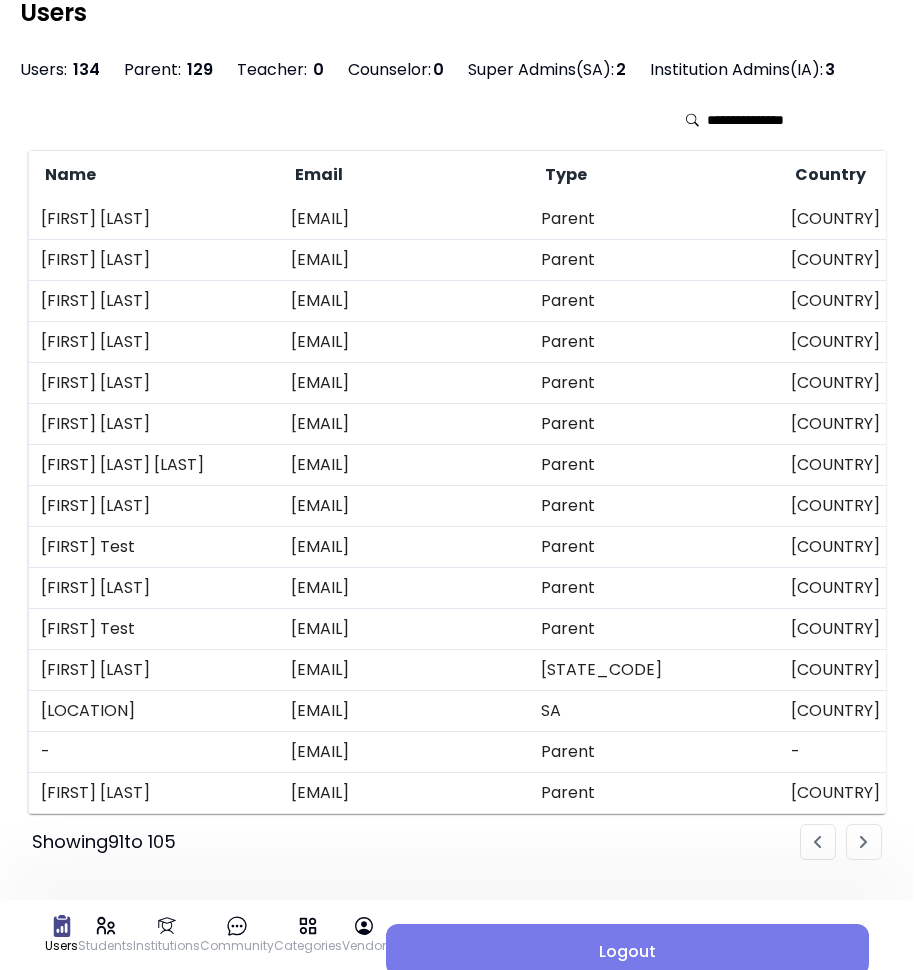 click on "[EMAIL]" at bounding box center (404, 752) 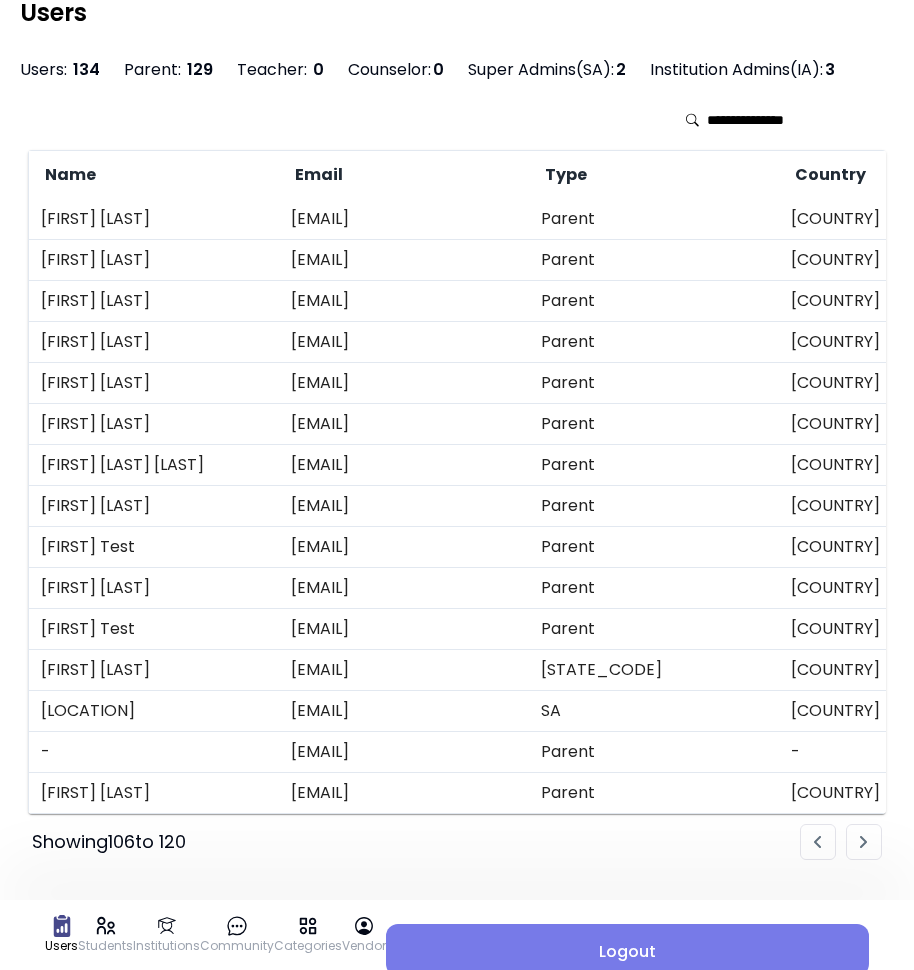 scroll, scrollTop: 37, scrollLeft: 0, axis: vertical 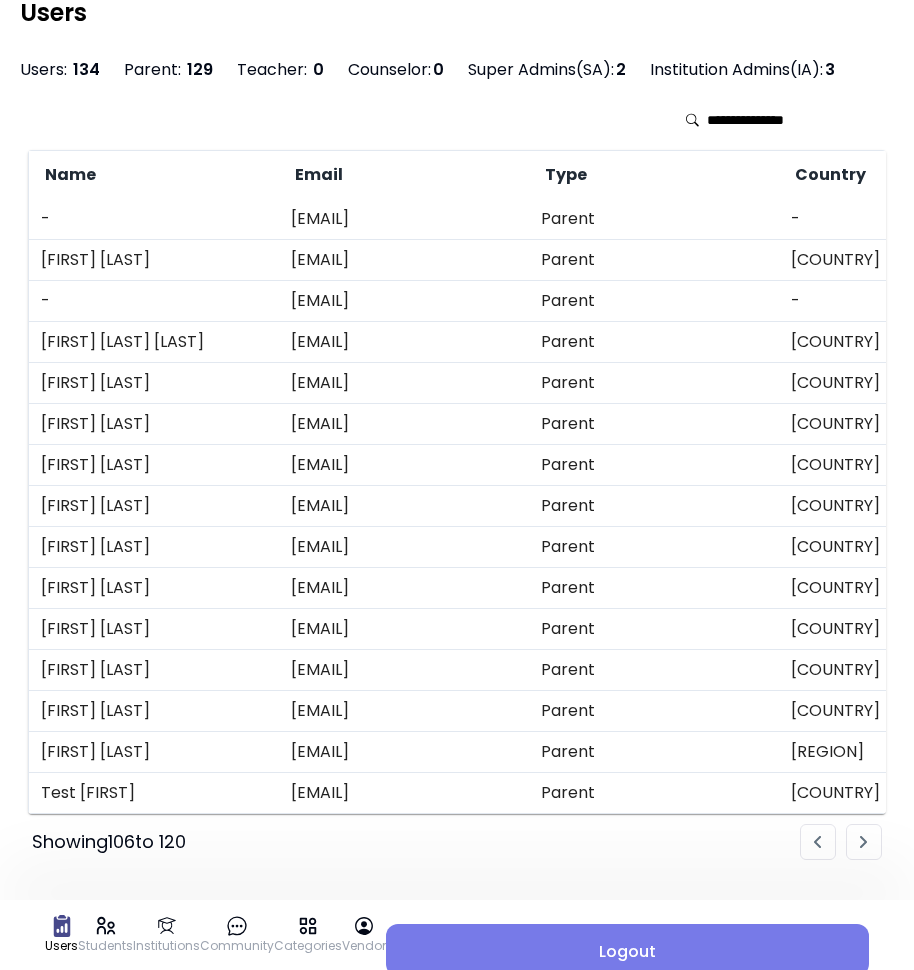 drag, startPoint x: 486, startPoint y: 203, endPoint x: 285, endPoint y: 203, distance: 201 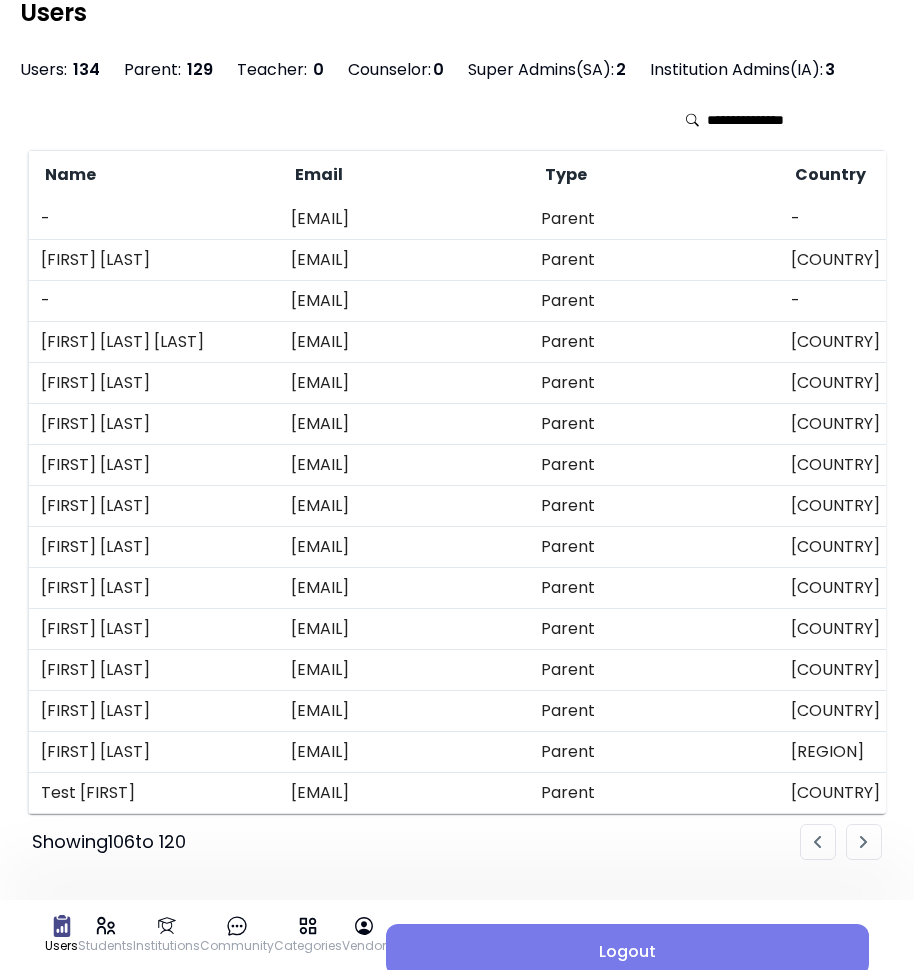 click on "[EMAIL]" at bounding box center (404, 301) 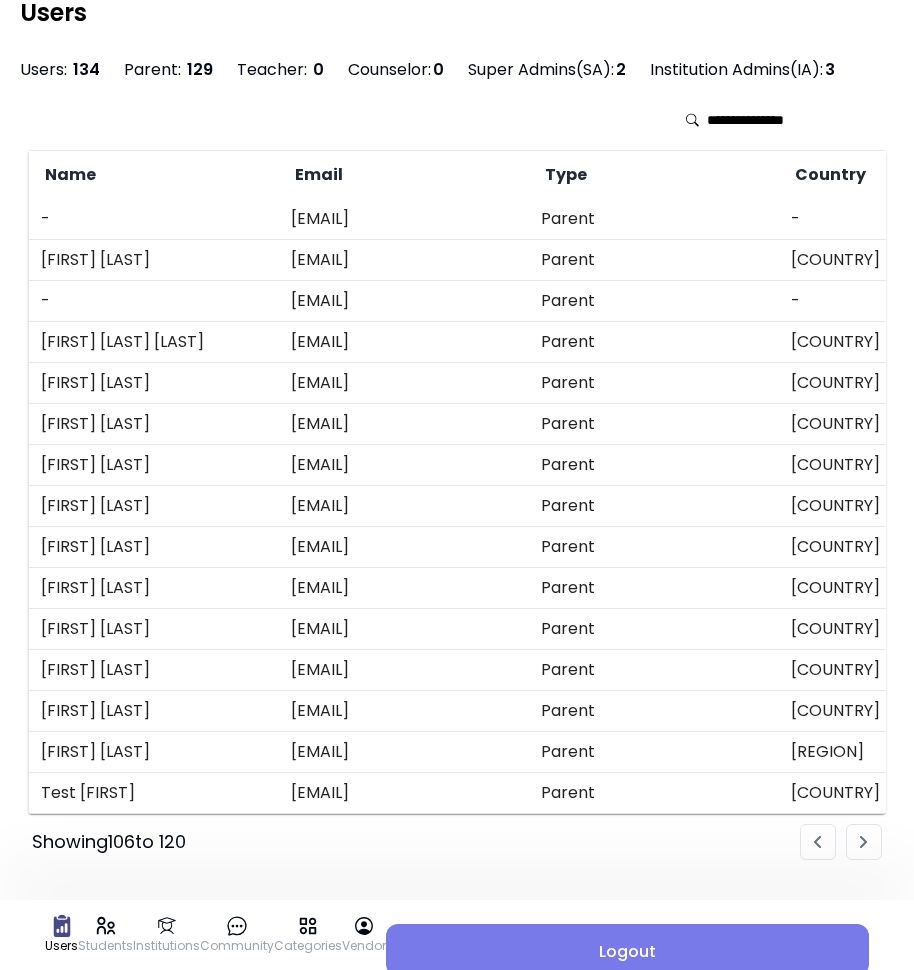 drag, startPoint x: 534, startPoint y: 237, endPoint x: 280, endPoint y: 245, distance: 254.12595 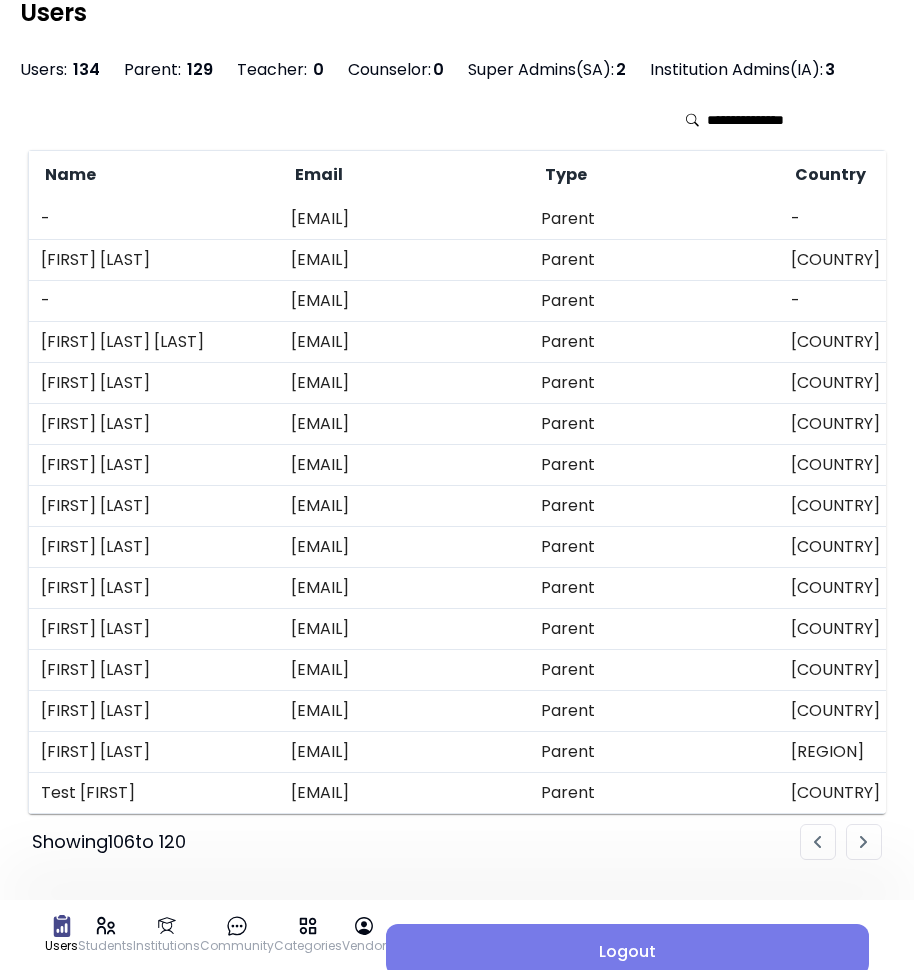 click on "[EMAIL]" at bounding box center (404, 342) 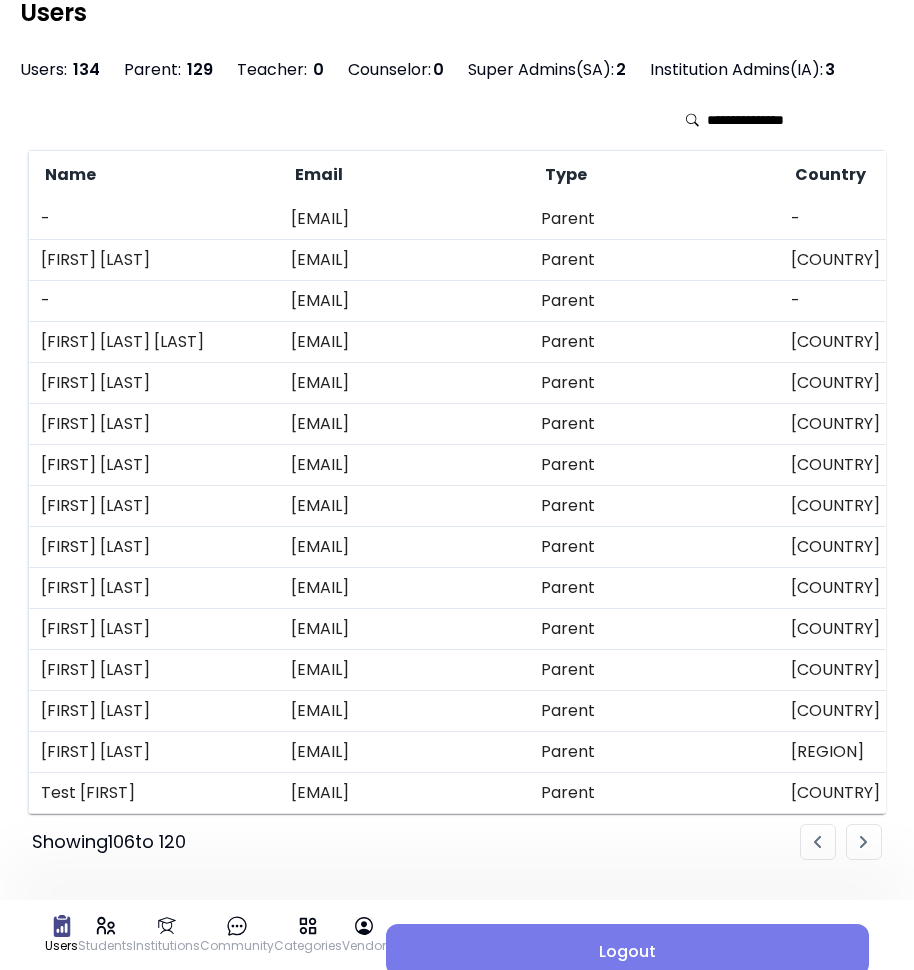 drag, startPoint x: 560, startPoint y: 284, endPoint x: 288, endPoint y: 284, distance: 272 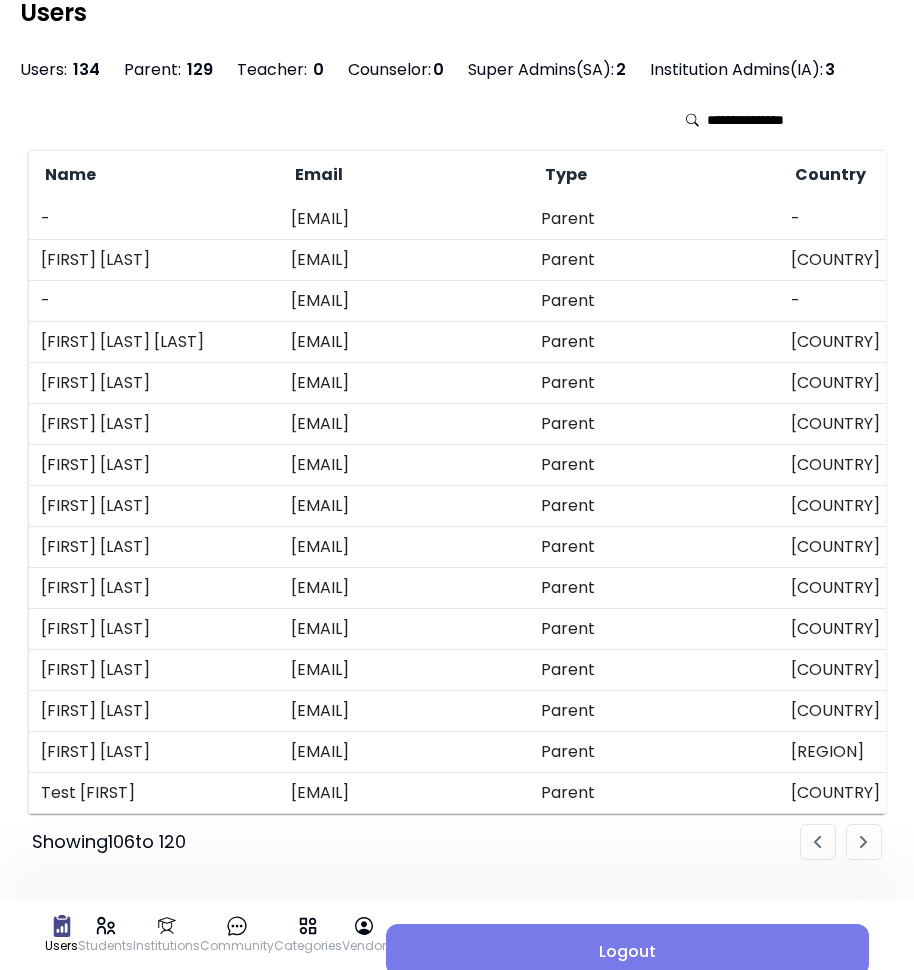 drag, startPoint x: 440, startPoint y: 327, endPoint x: 471, endPoint y: 329, distance: 31.06445 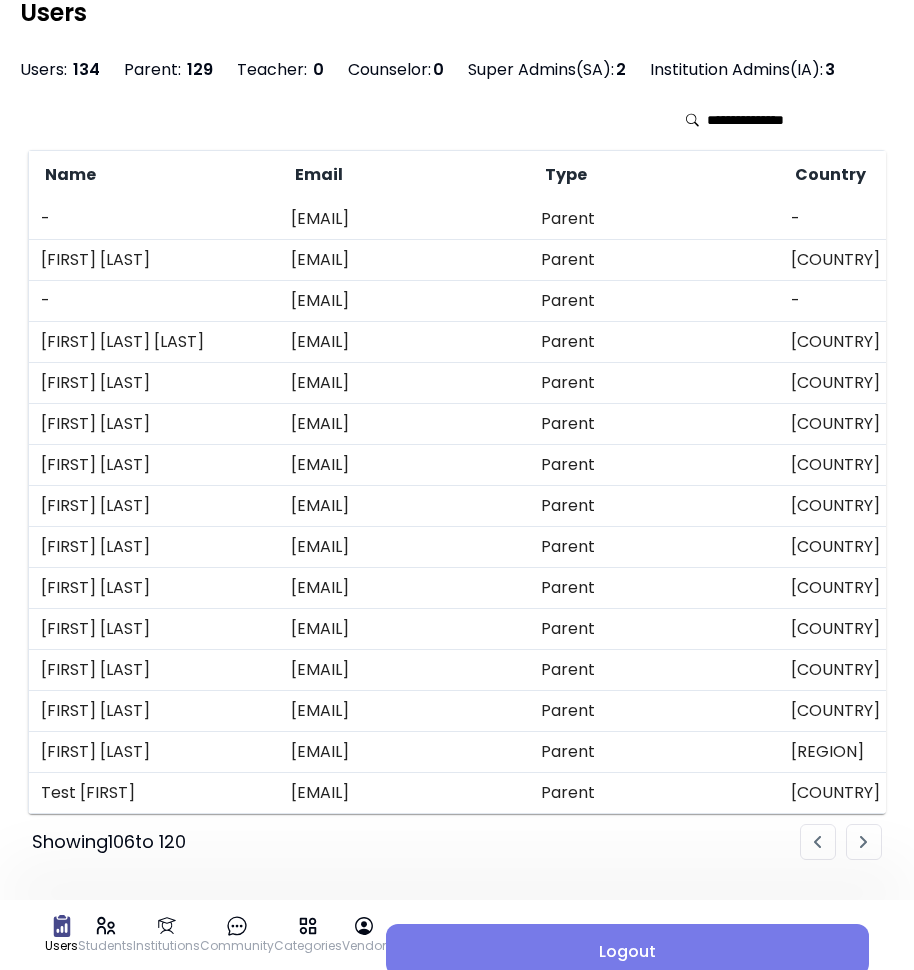 drag, startPoint x: 469, startPoint y: 455, endPoint x: 281, endPoint y: 450, distance: 188.06648 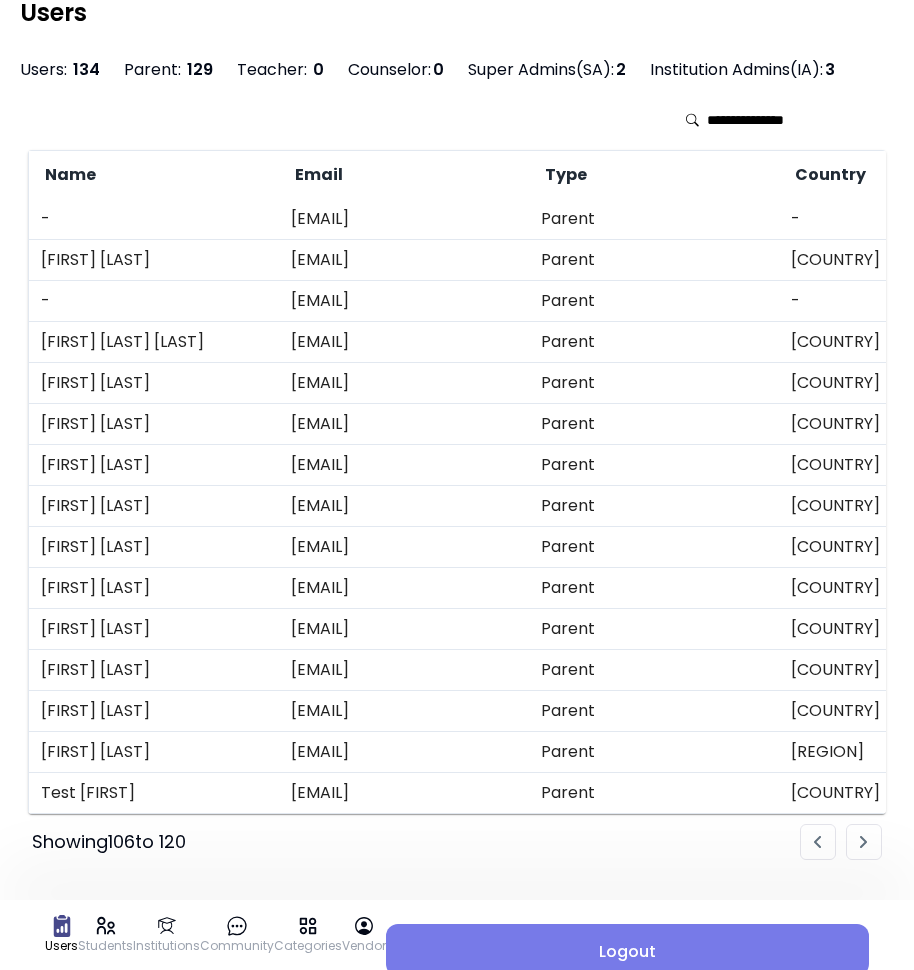 drag, startPoint x: 570, startPoint y: 518, endPoint x: 486, endPoint y: 535, distance: 85.70297 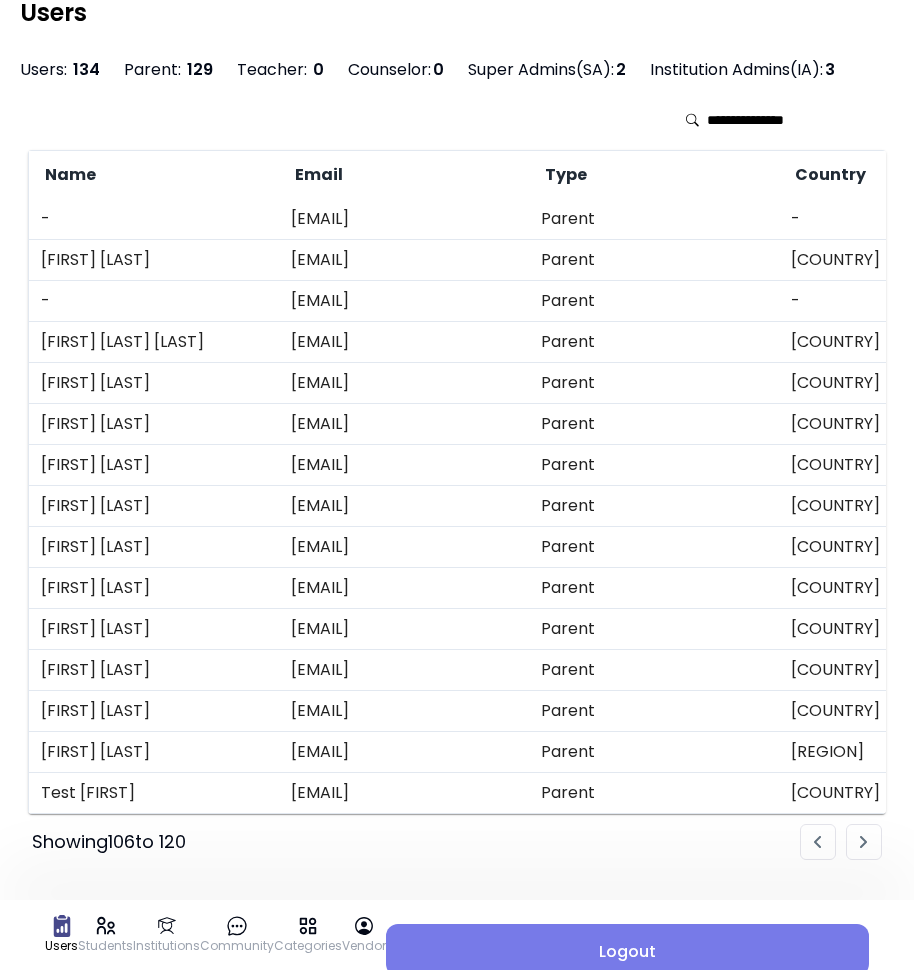 drag, startPoint x: 554, startPoint y: 571, endPoint x: 292, endPoint y: 575, distance: 262.03052 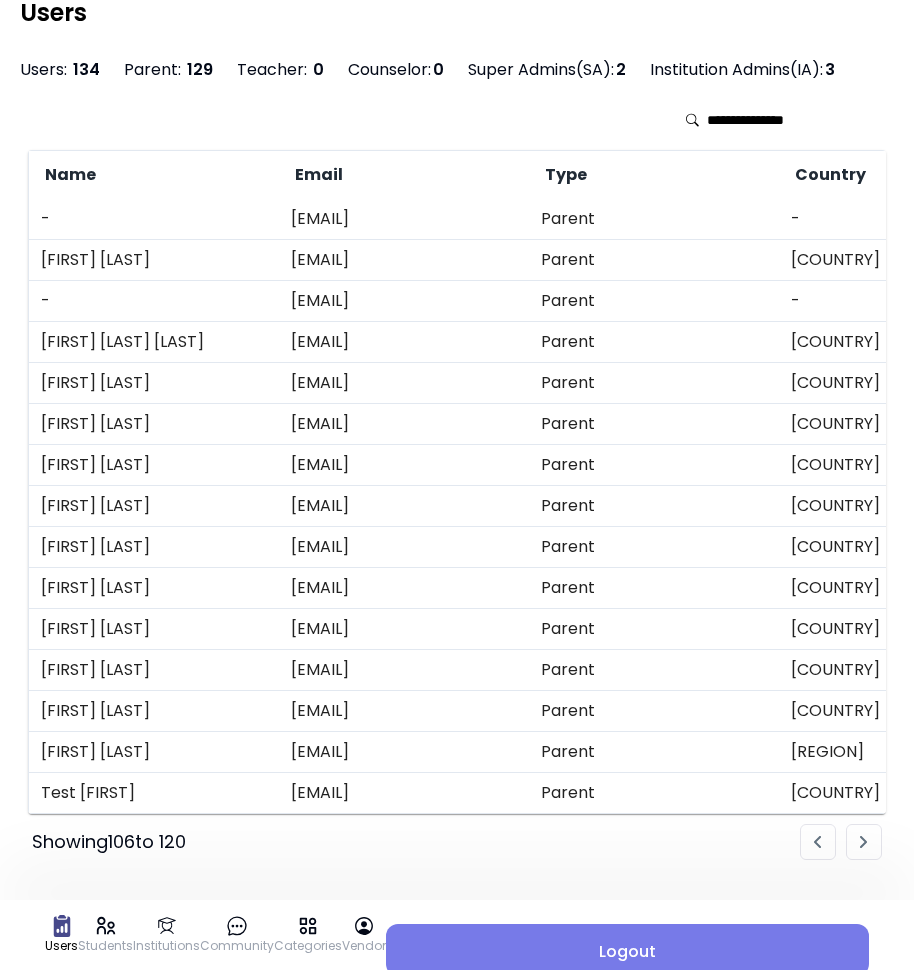 drag, startPoint x: 542, startPoint y: 642, endPoint x: 548, endPoint y: 633, distance: 10.816654 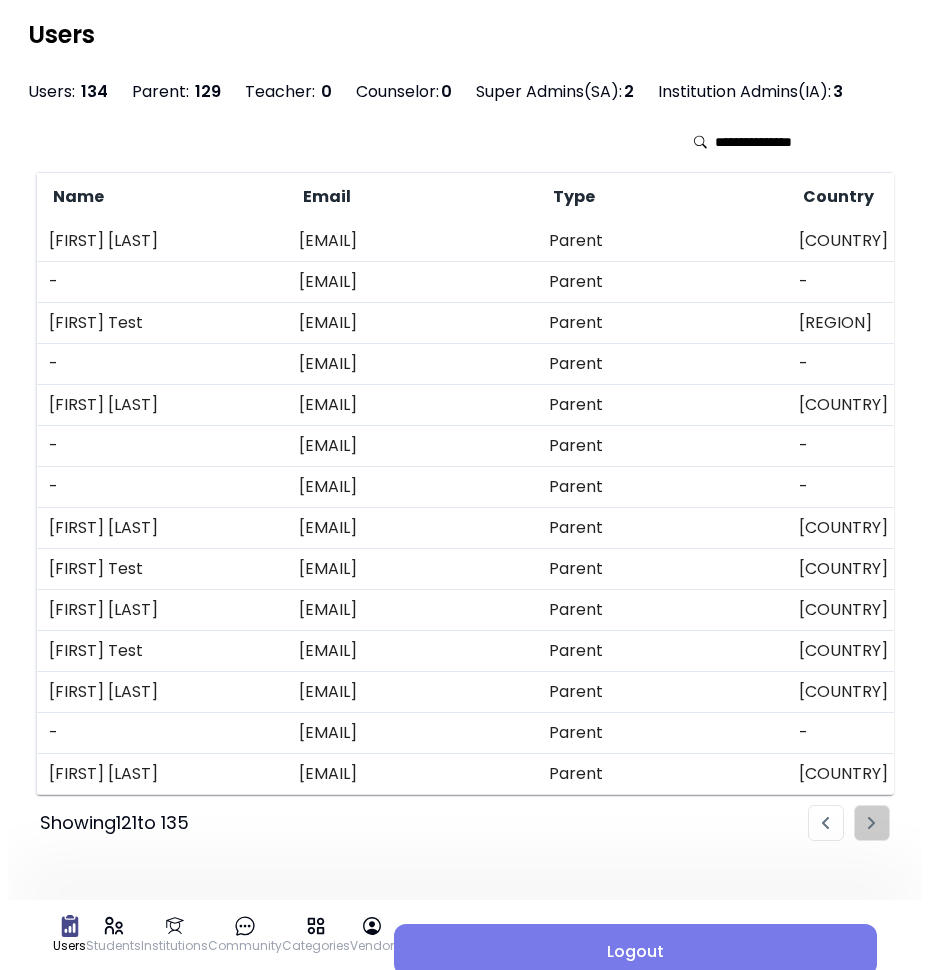 scroll, scrollTop: 0, scrollLeft: 0, axis: both 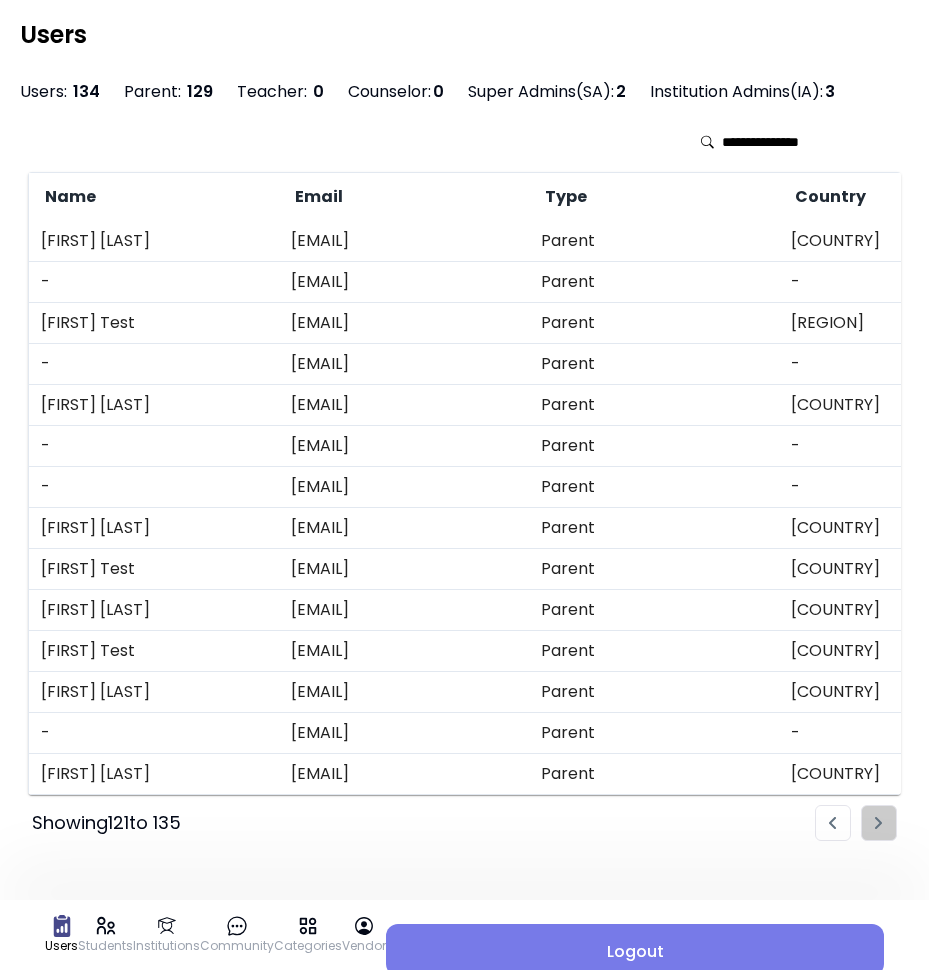 drag, startPoint x: 484, startPoint y: 276, endPoint x: 278, endPoint y: 287, distance: 206.29349 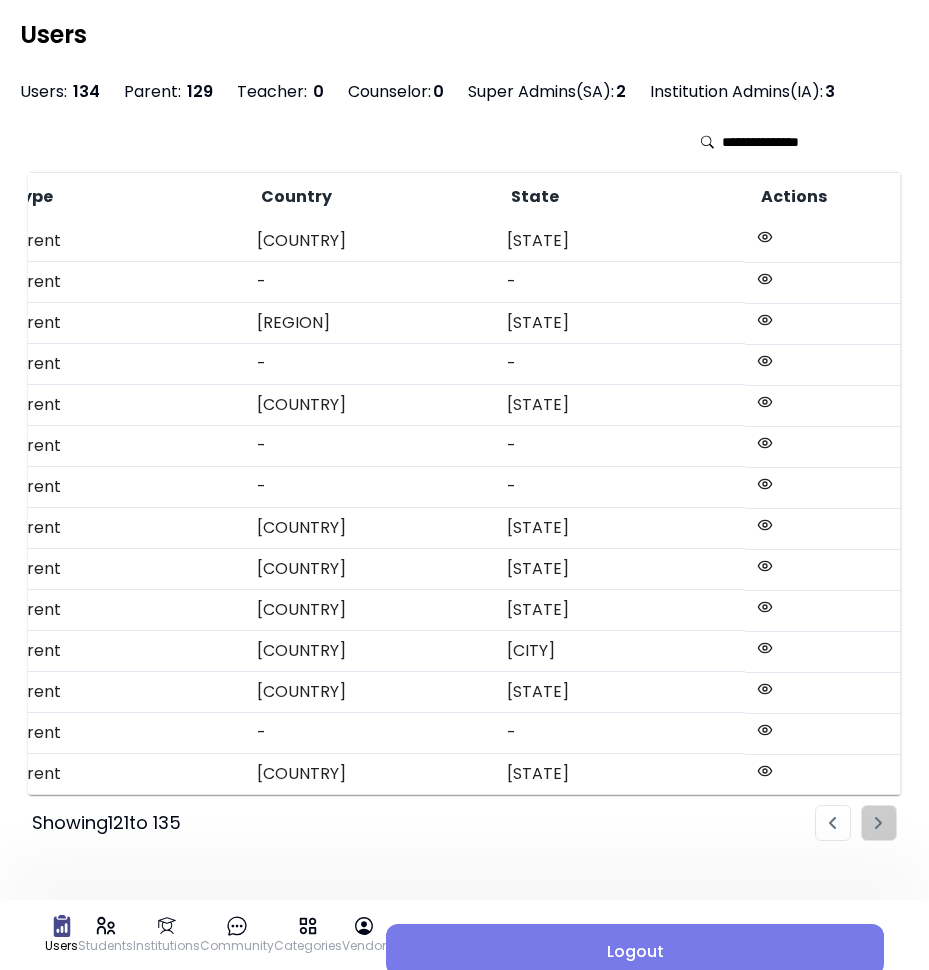 drag, startPoint x: 410, startPoint y: 306, endPoint x: 1174, endPoint y: 738, distance: 877.6788 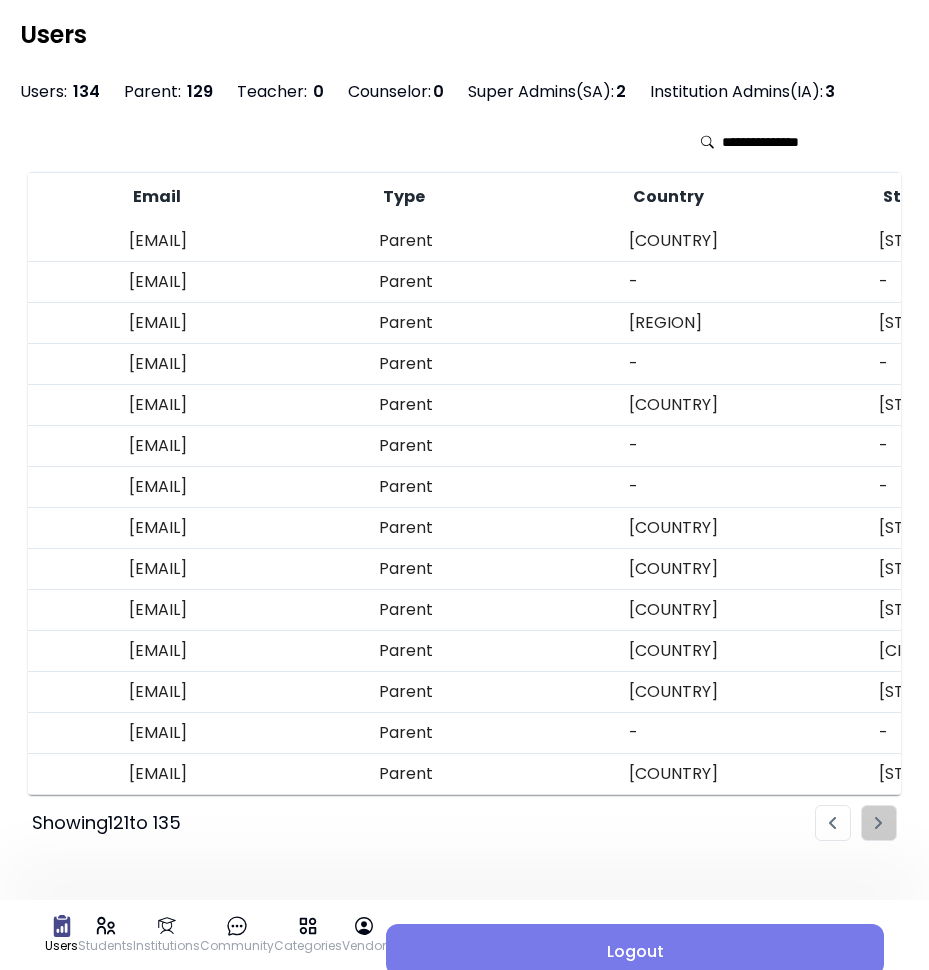 scroll, scrollTop: 0, scrollLeft: 126, axis: horizontal 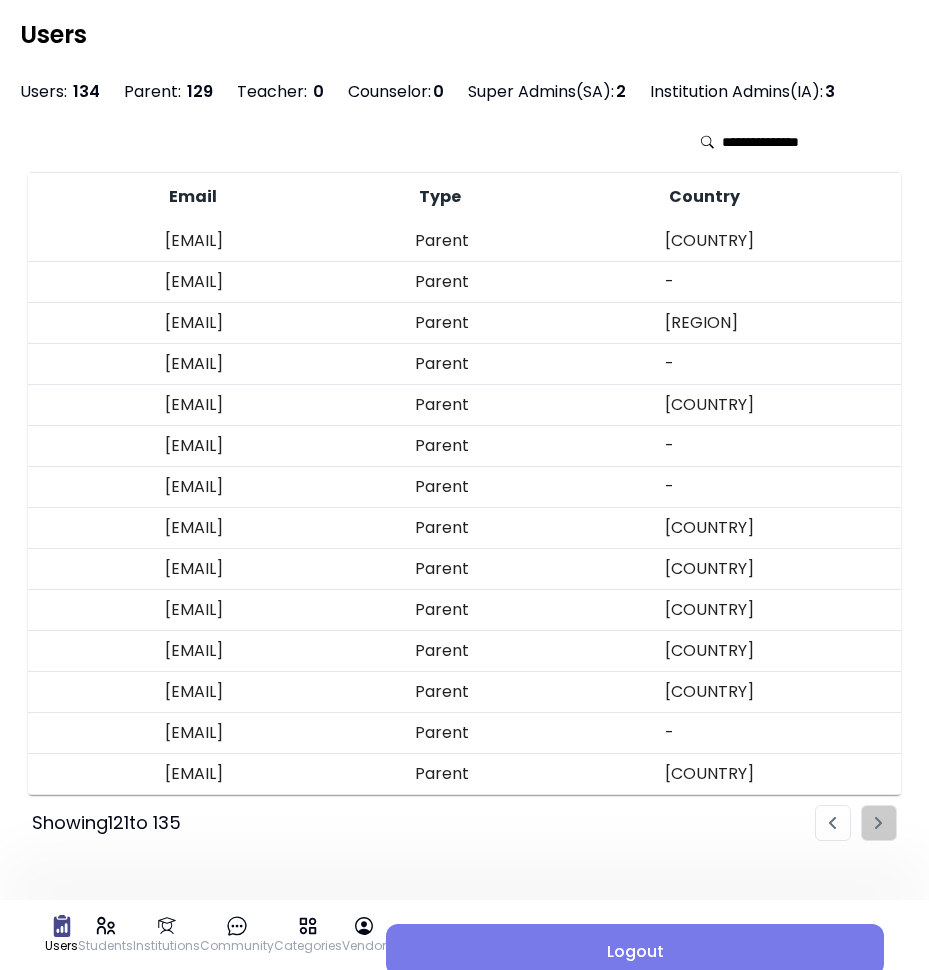 click on "[EMAIL]" at bounding box center (278, 364) 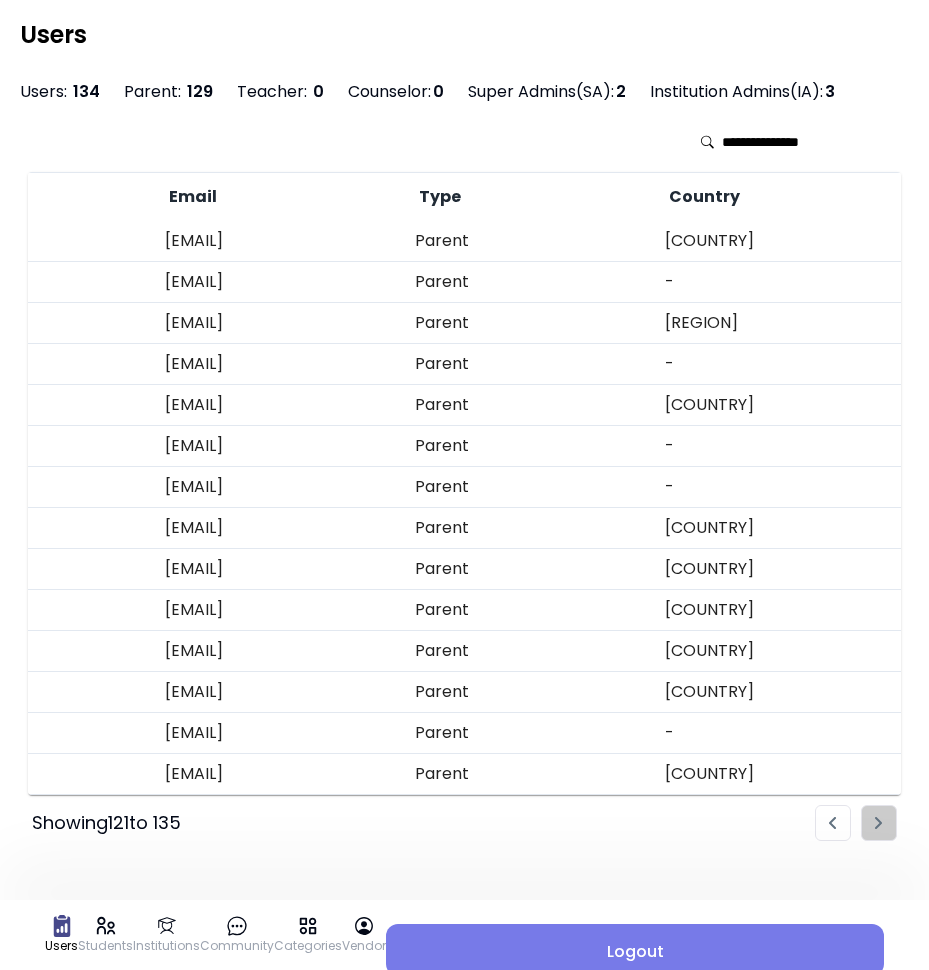 drag, startPoint x: 235, startPoint y: 285, endPoint x: 142, endPoint y: 287, distance: 93.0215 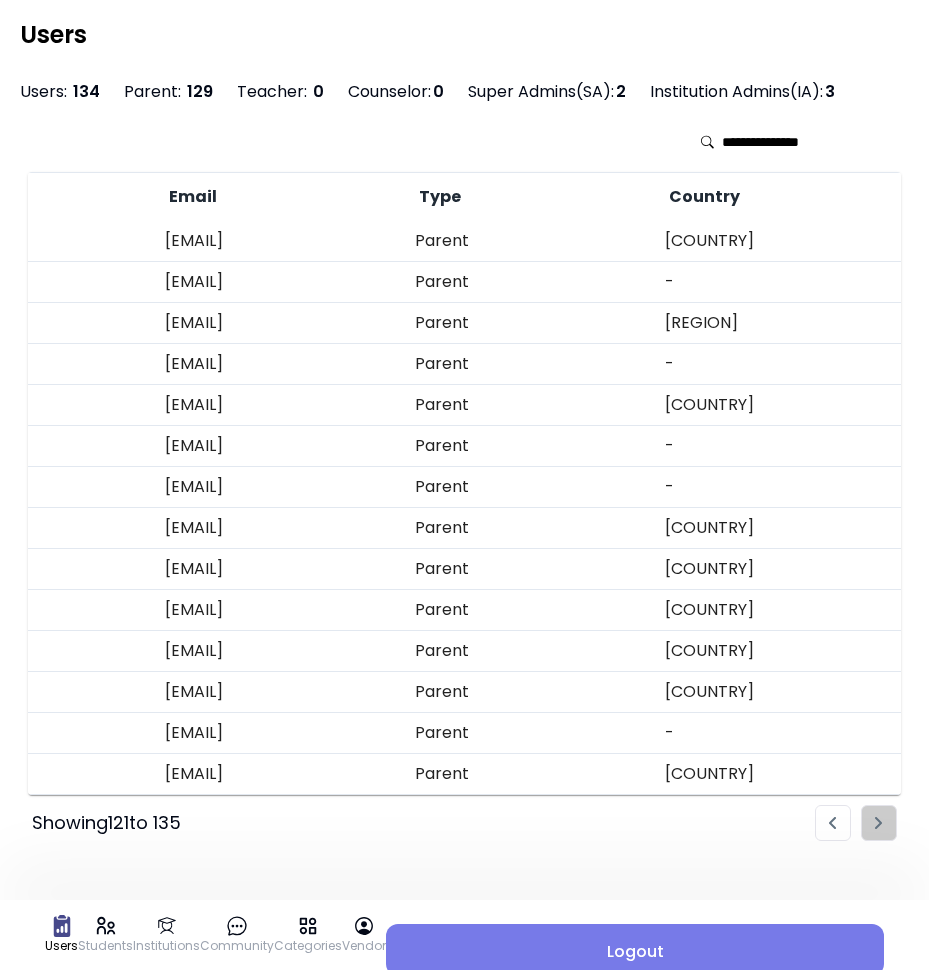 click on "[EMAIL]" at bounding box center [278, 241] 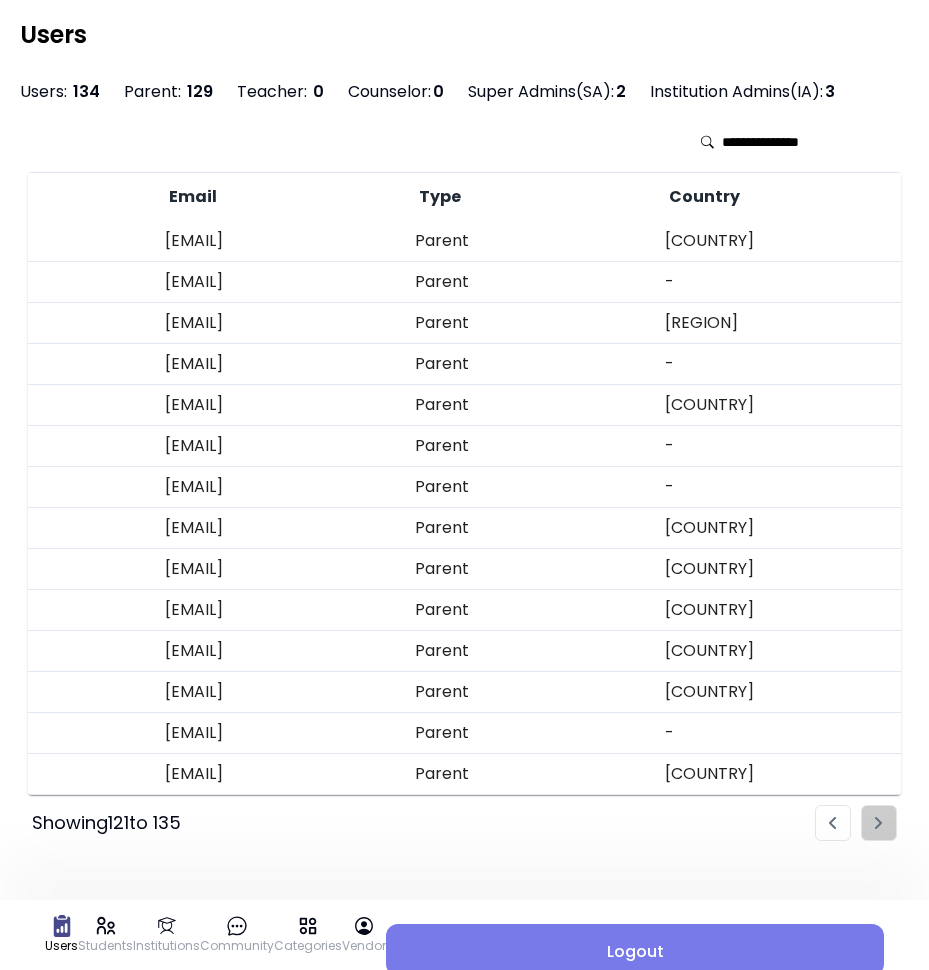 drag, startPoint x: 371, startPoint y: 577, endPoint x: 154, endPoint y: 577, distance: 217 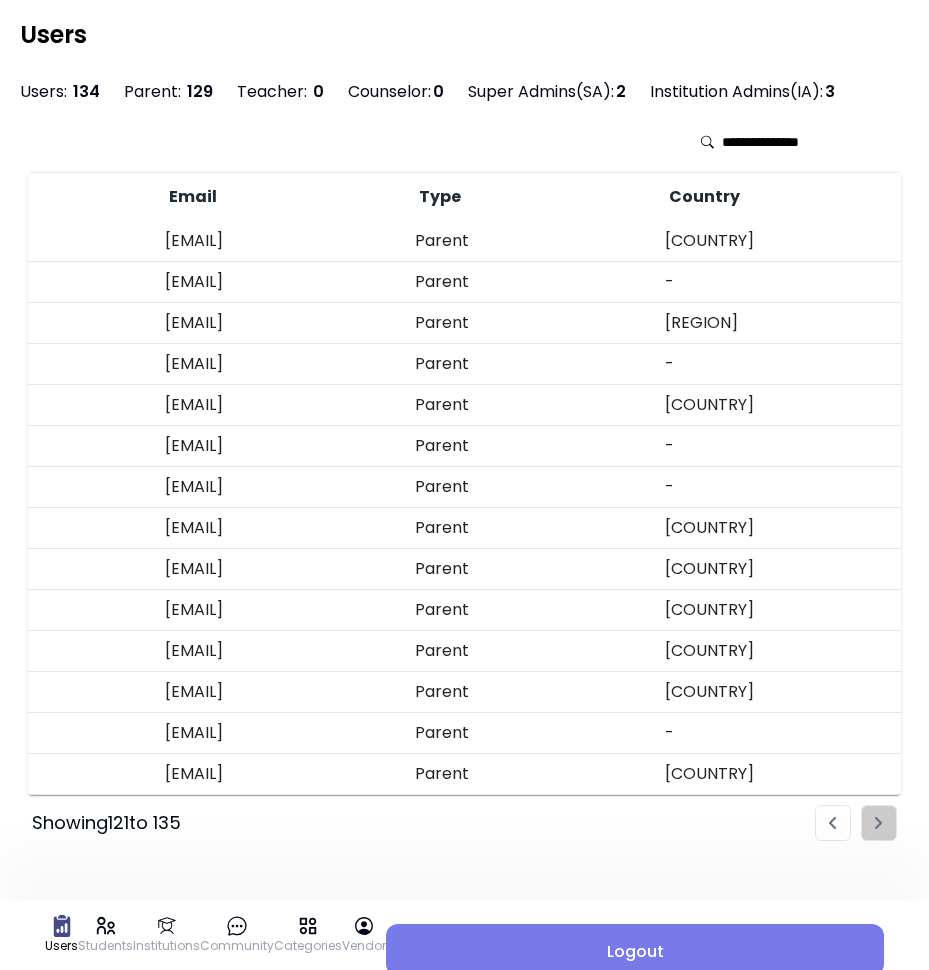 drag, startPoint x: 240, startPoint y: 584, endPoint x: 299, endPoint y: 600, distance: 61.13101 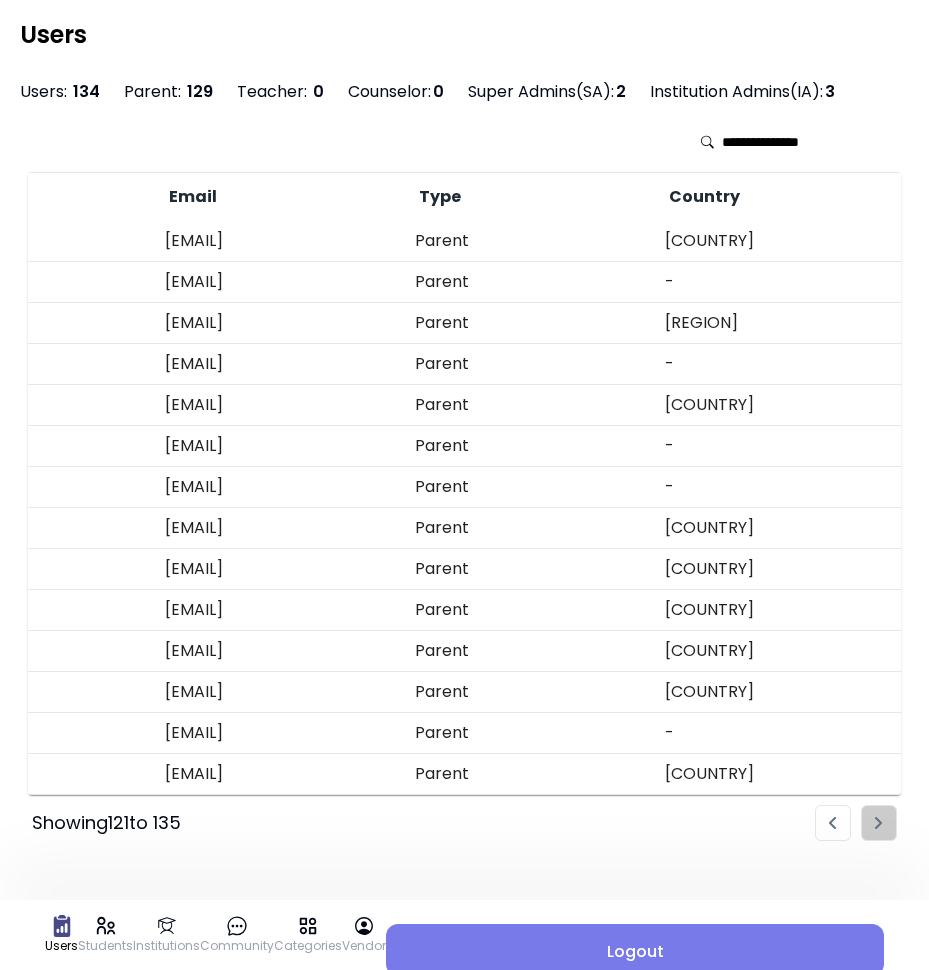 click at bounding box center (856, 823) 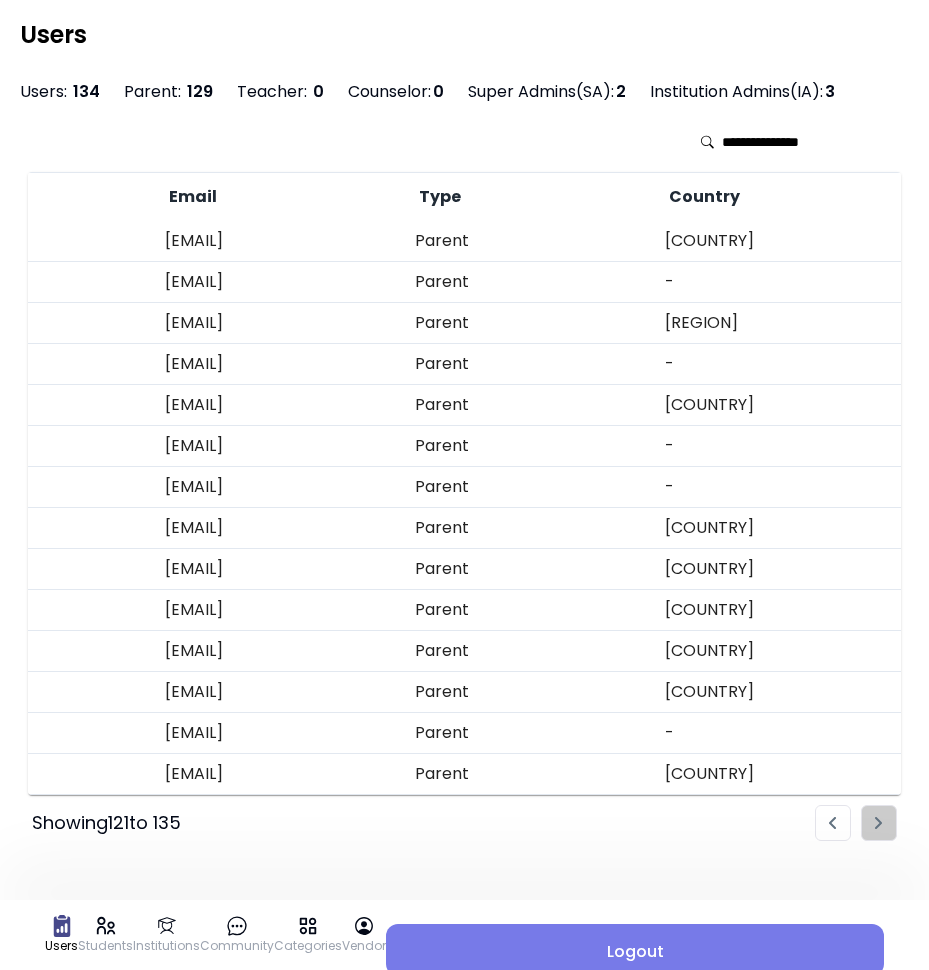 click at bounding box center [856, 823] 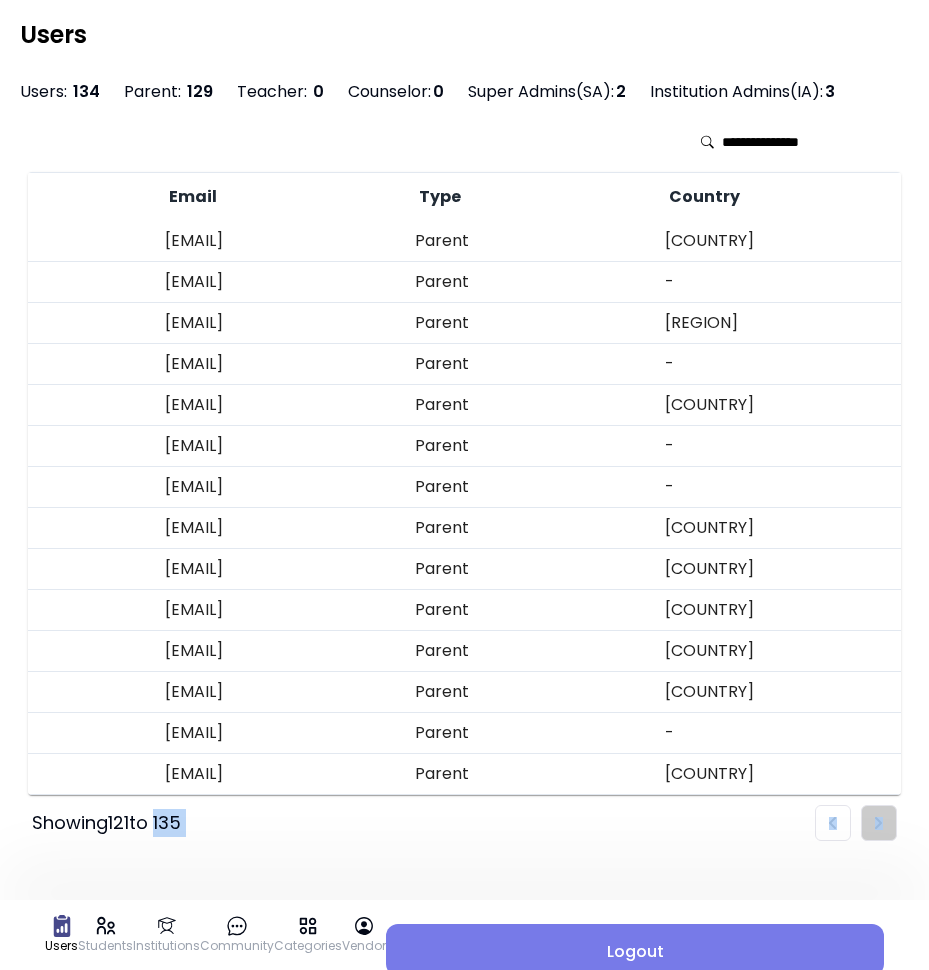 click at bounding box center (856, 823) 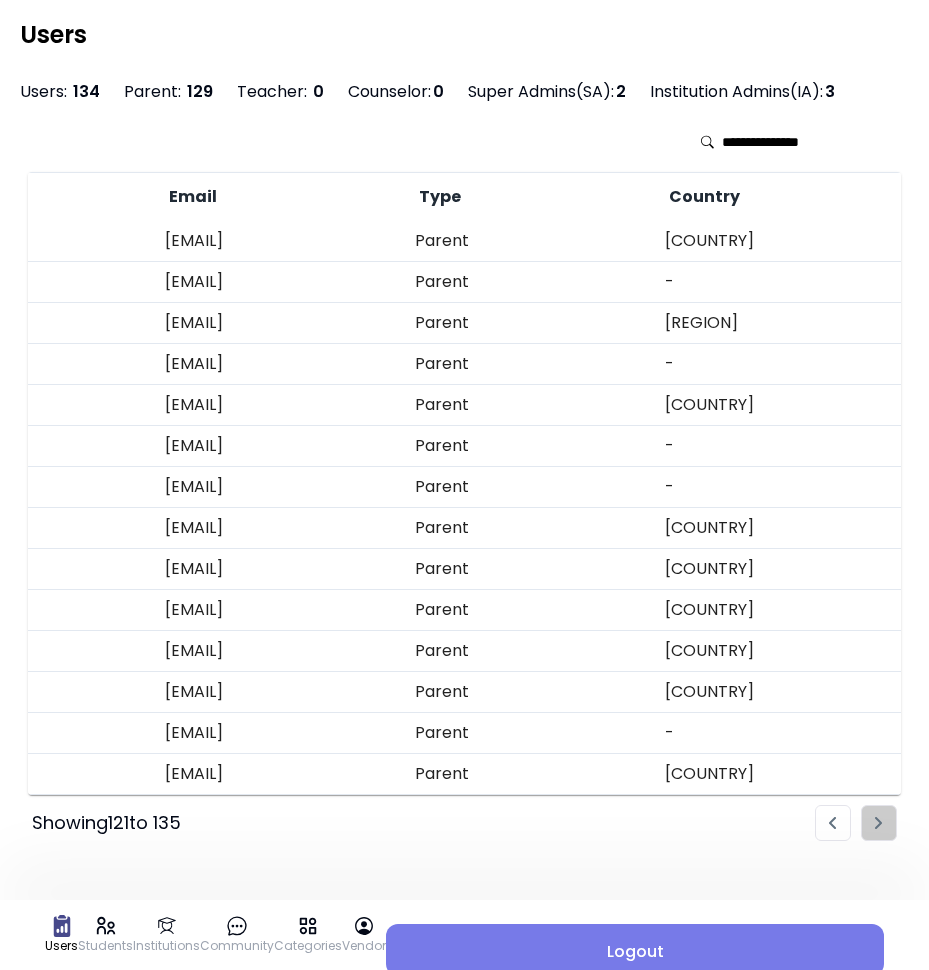 click at bounding box center (856, 823) 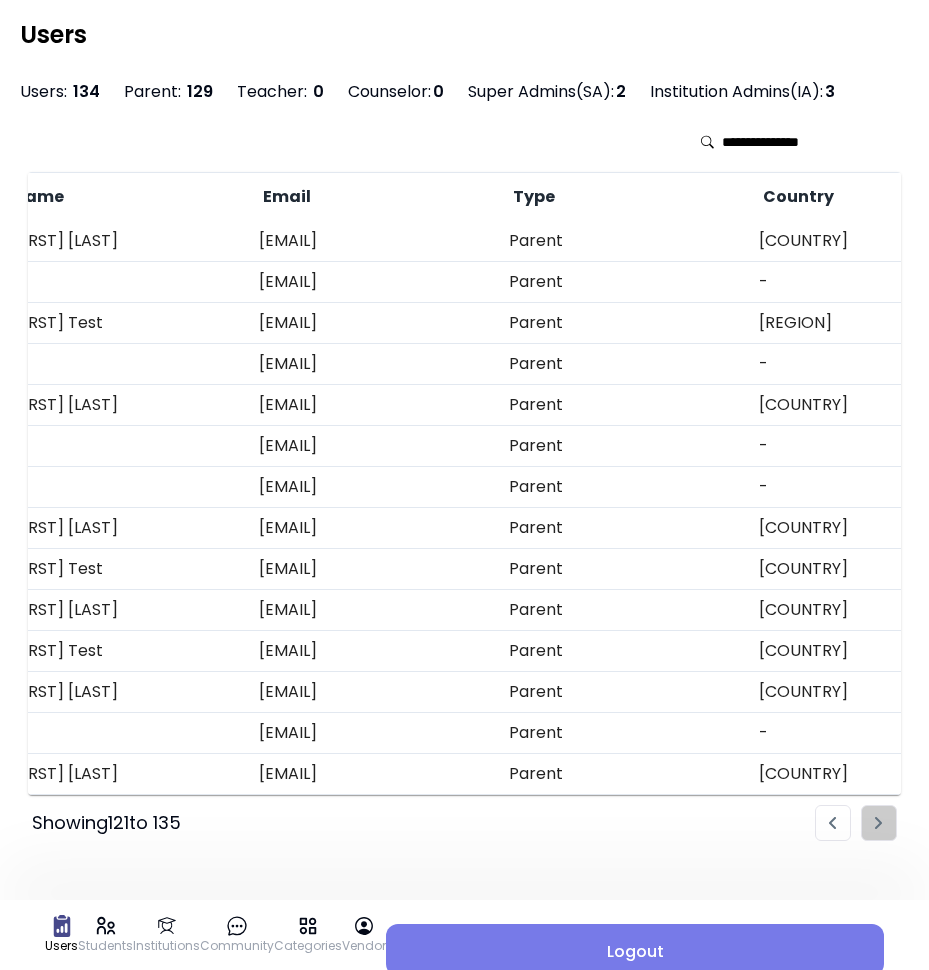 scroll, scrollTop: 0, scrollLeft: 0, axis: both 